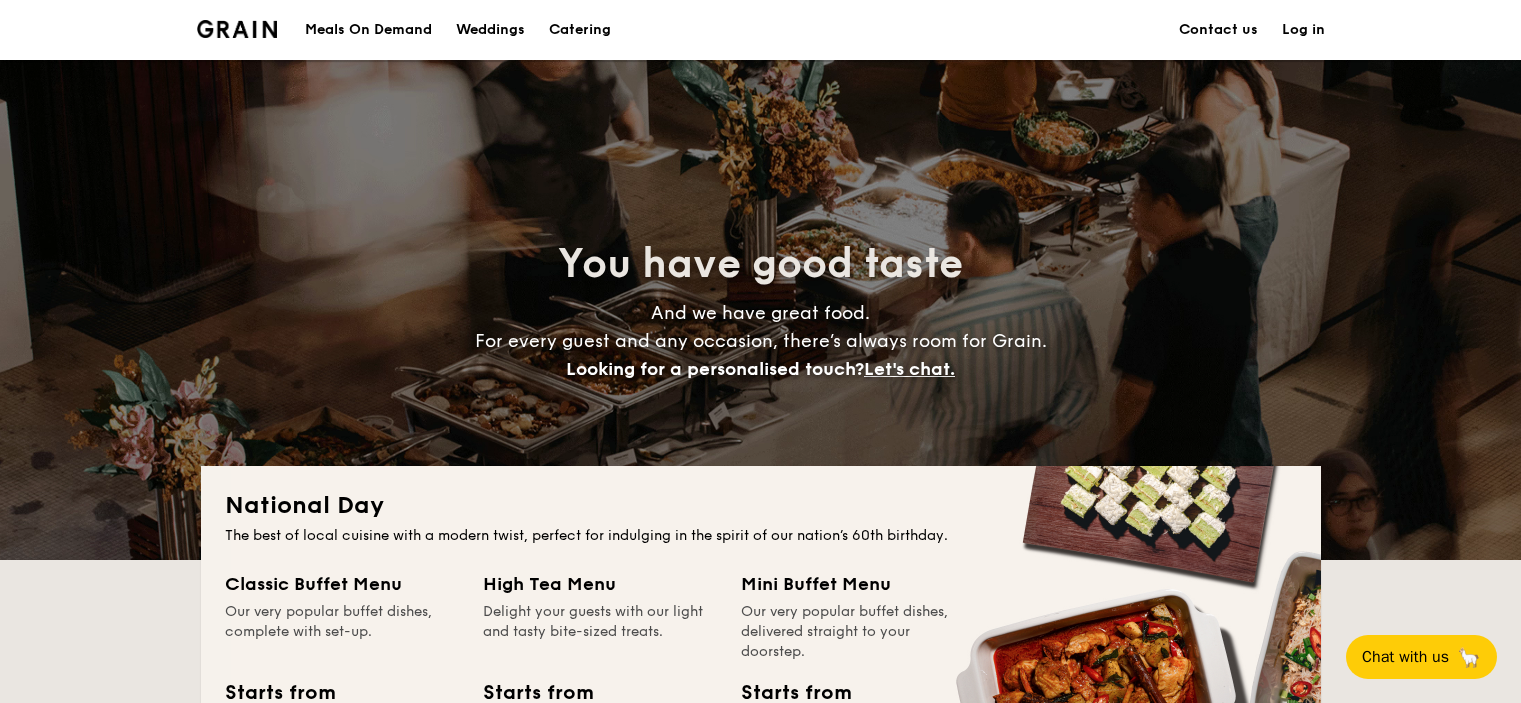 scroll, scrollTop: 200, scrollLeft: 0, axis: vertical 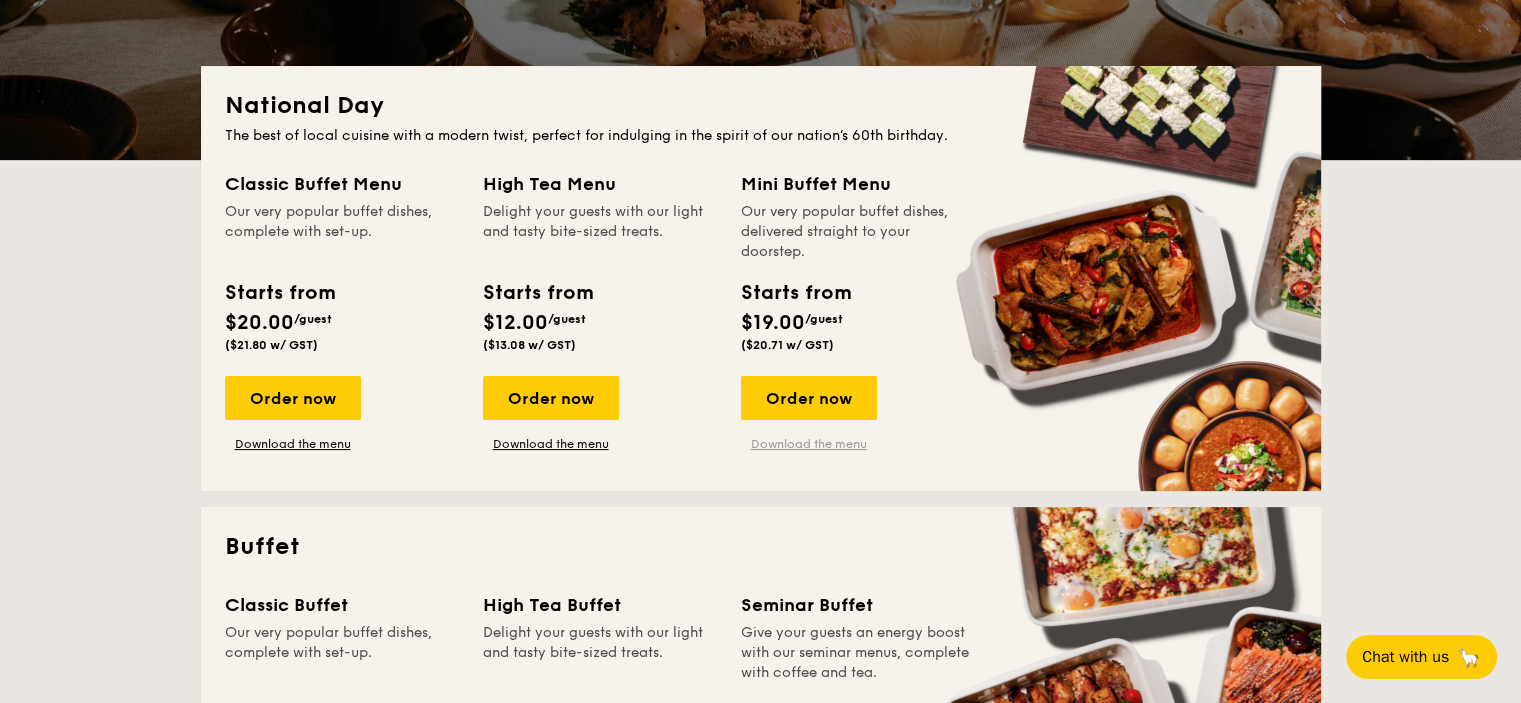 click on "Download the menu" at bounding box center [809, 444] 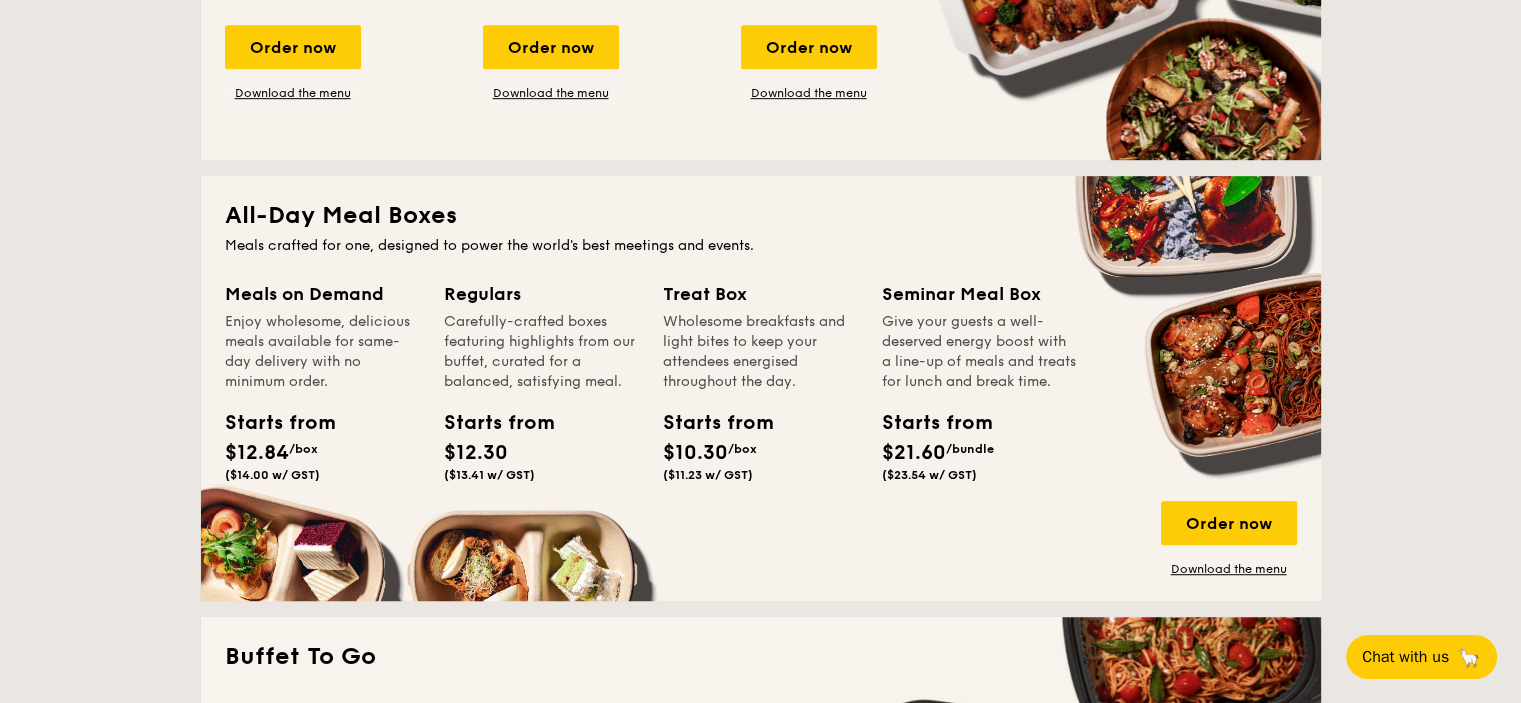 scroll, scrollTop: 1200, scrollLeft: 0, axis: vertical 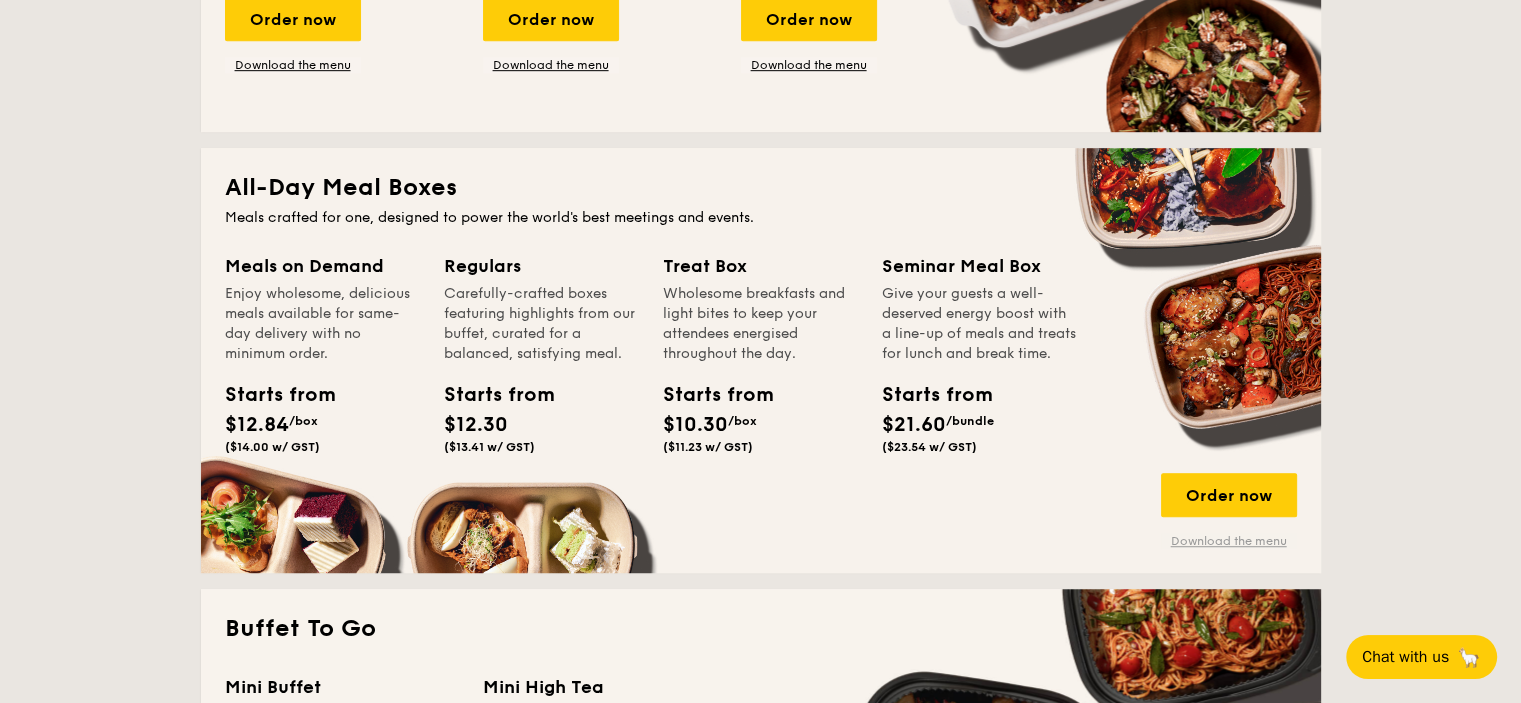 click on "Download the menu" at bounding box center (1229, 541) 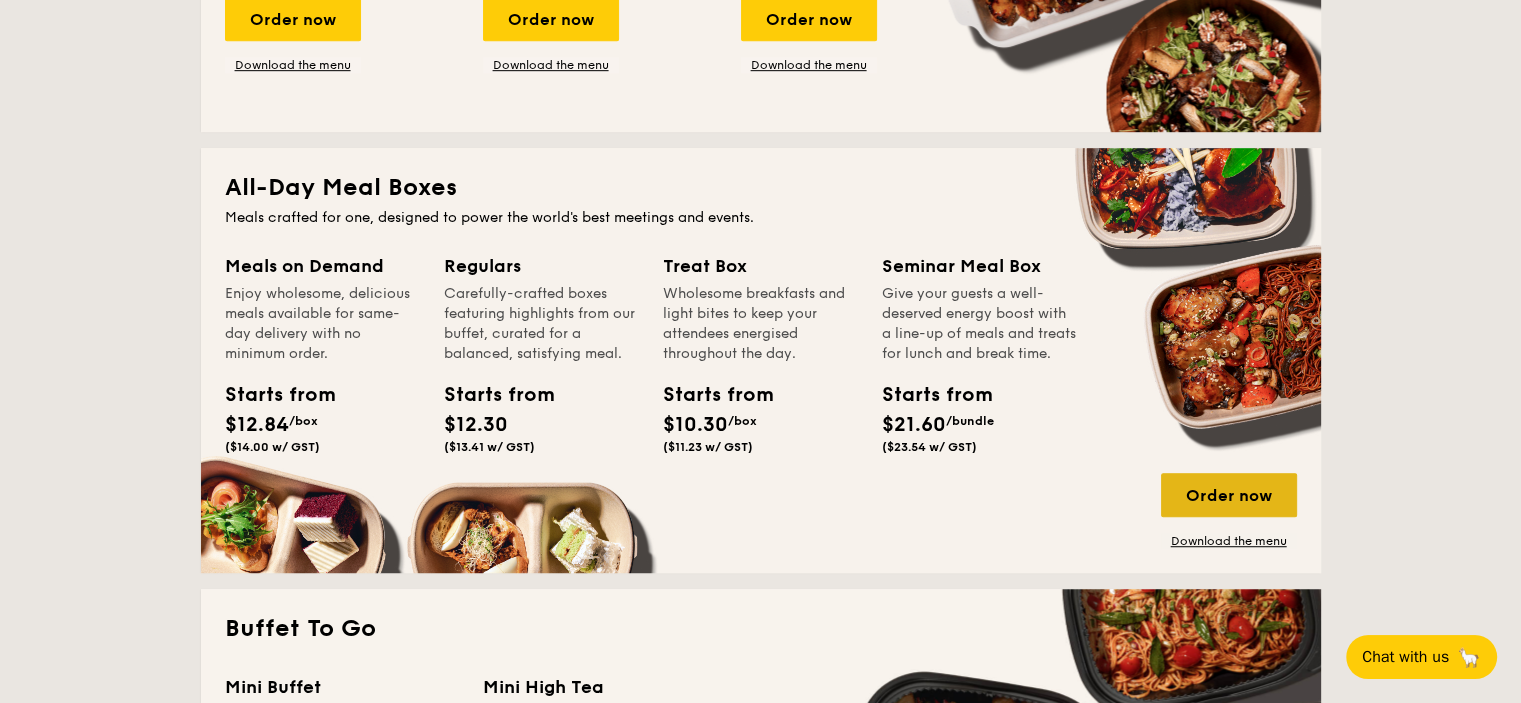 click on "Order now" at bounding box center (1229, 495) 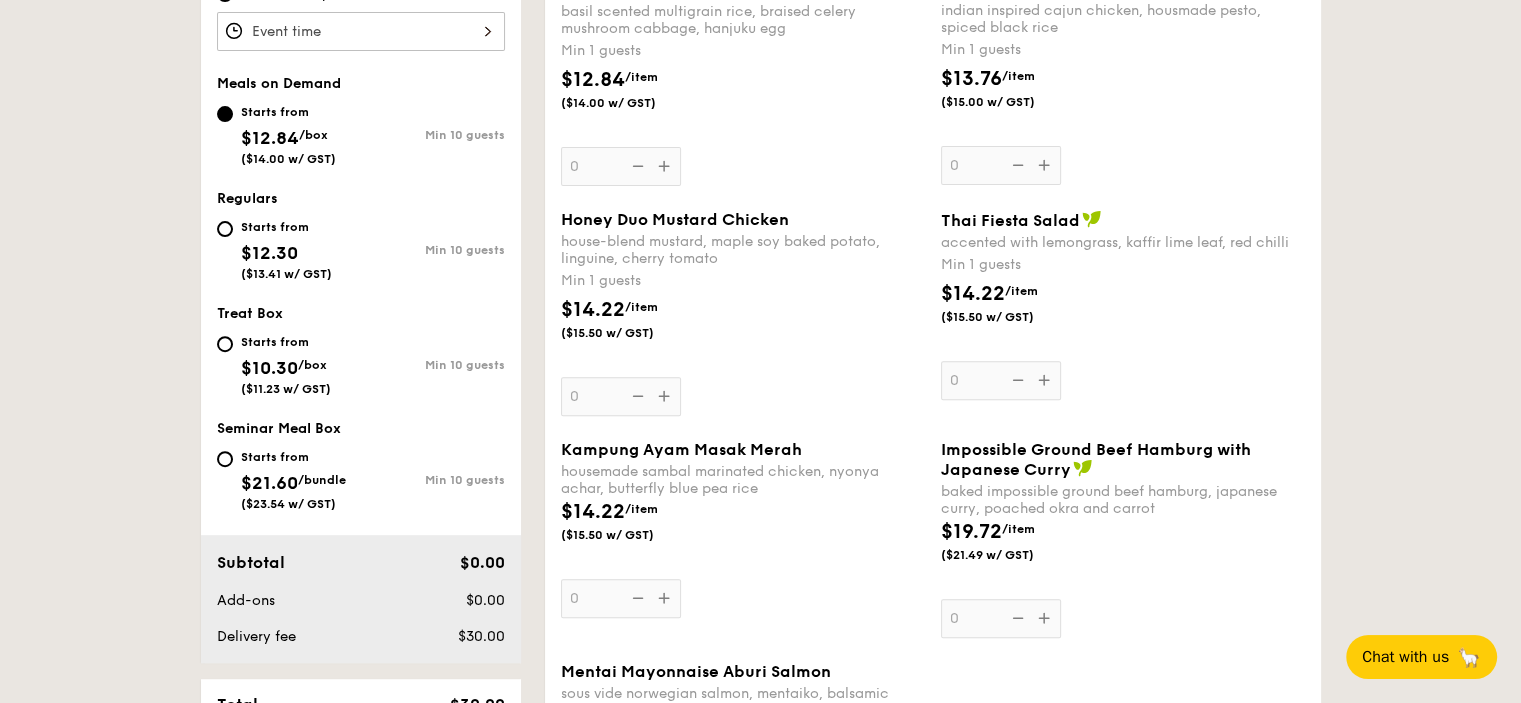 scroll, scrollTop: 733, scrollLeft: 0, axis: vertical 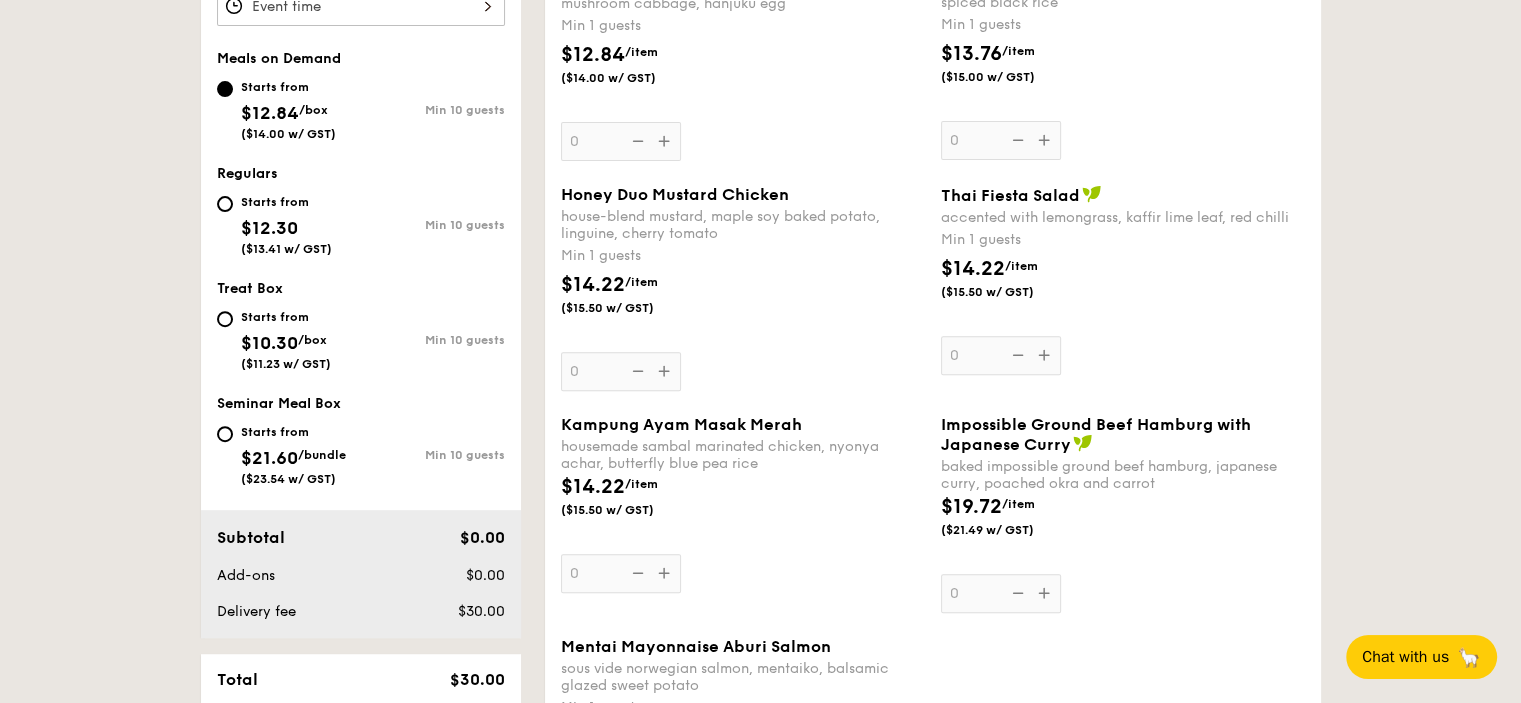 click on "Starts from" at bounding box center [286, 202] 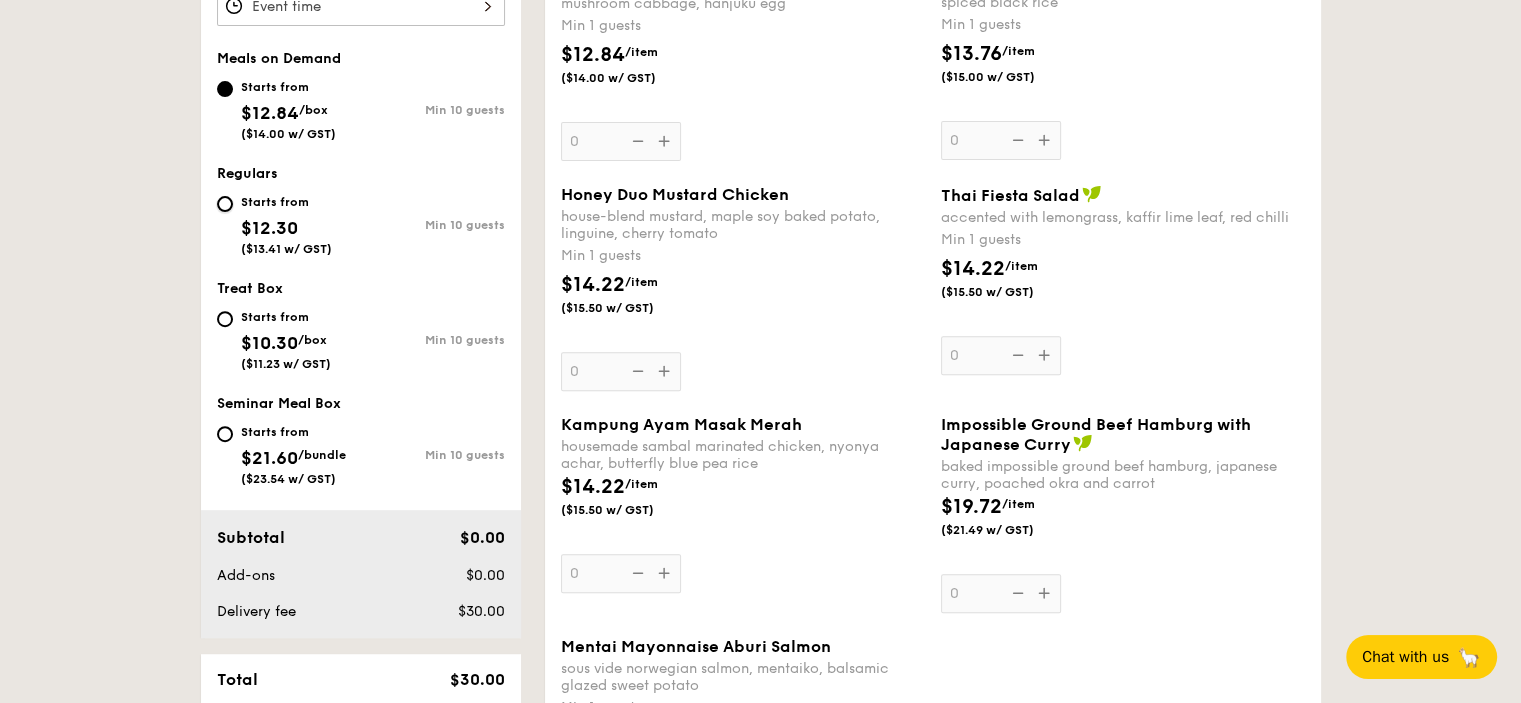 click on "Starts from
$12.30
($13.41 w/ GST)
Min 10 guests" at bounding box center [225, 204] 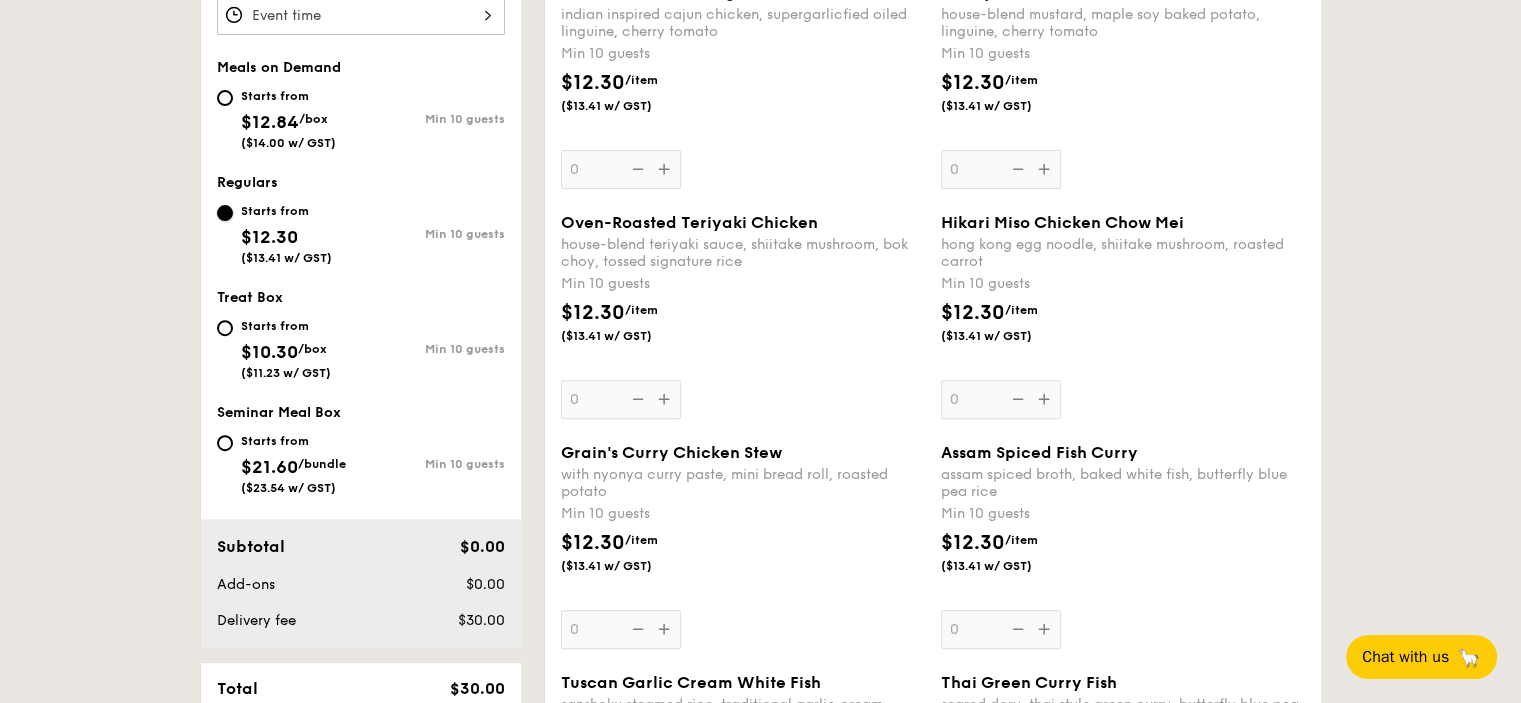 scroll, scrollTop: 666, scrollLeft: 0, axis: vertical 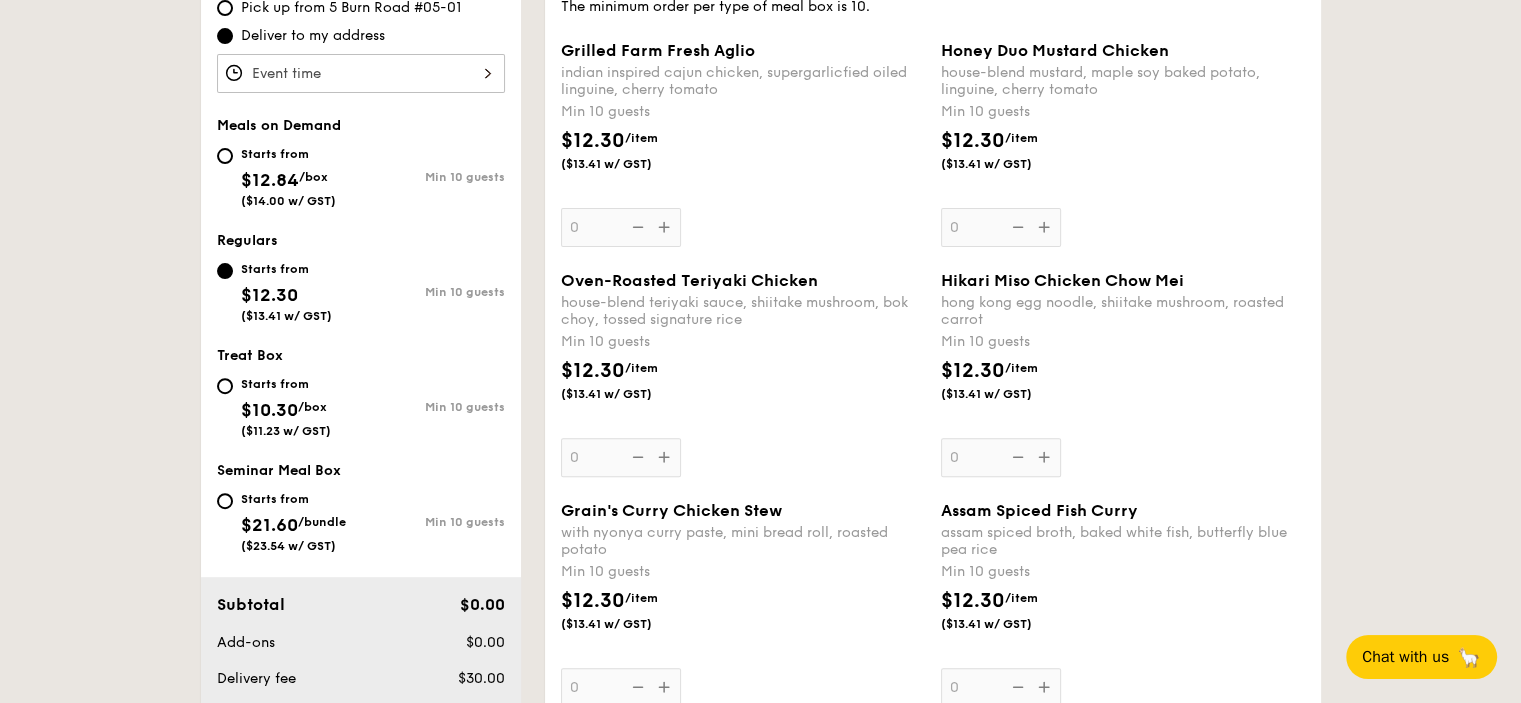 click on "Starts from" at bounding box center [288, 154] 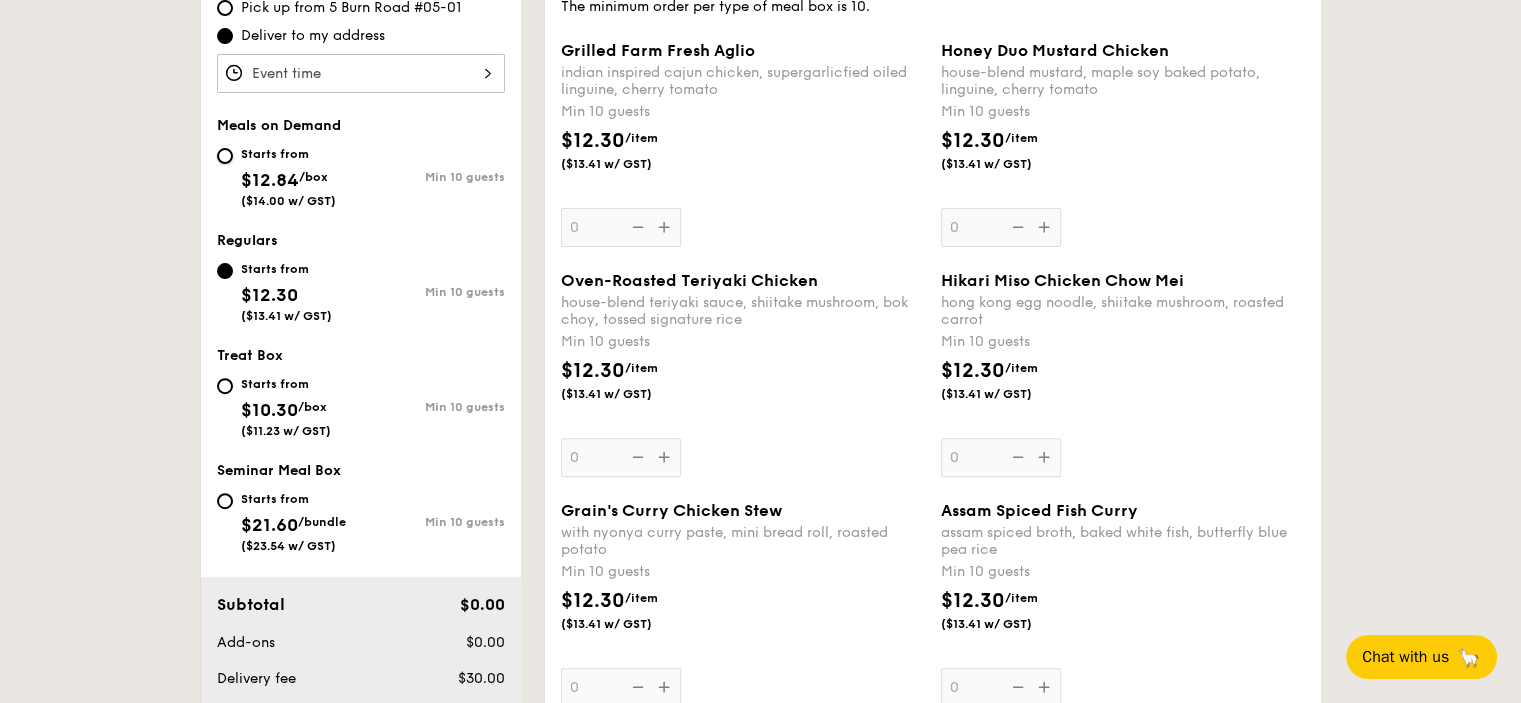 click on "Starts from
$12.84
/box
($14.00 w/ GST)
Min 10 guests" at bounding box center (225, 156) 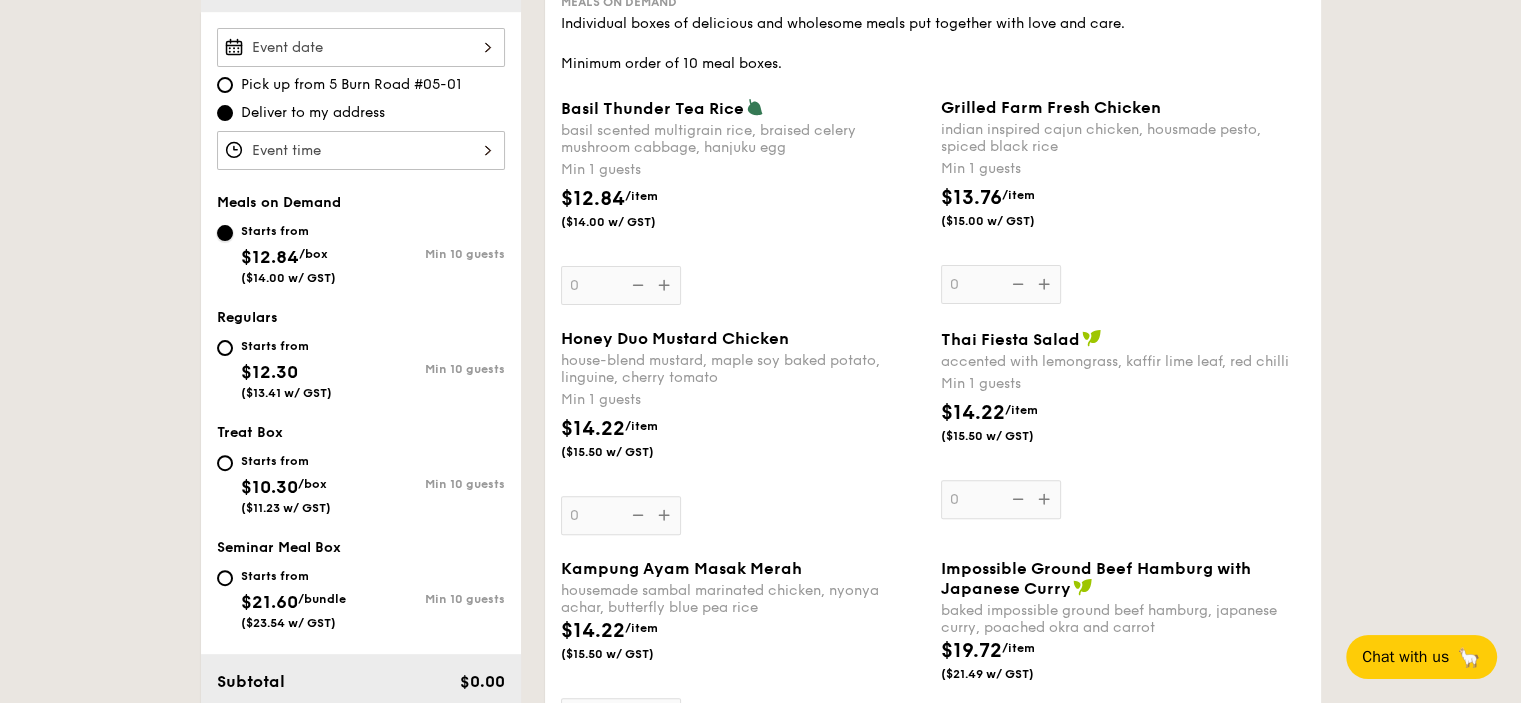 scroll, scrollTop: 533, scrollLeft: 0, axis: vertical 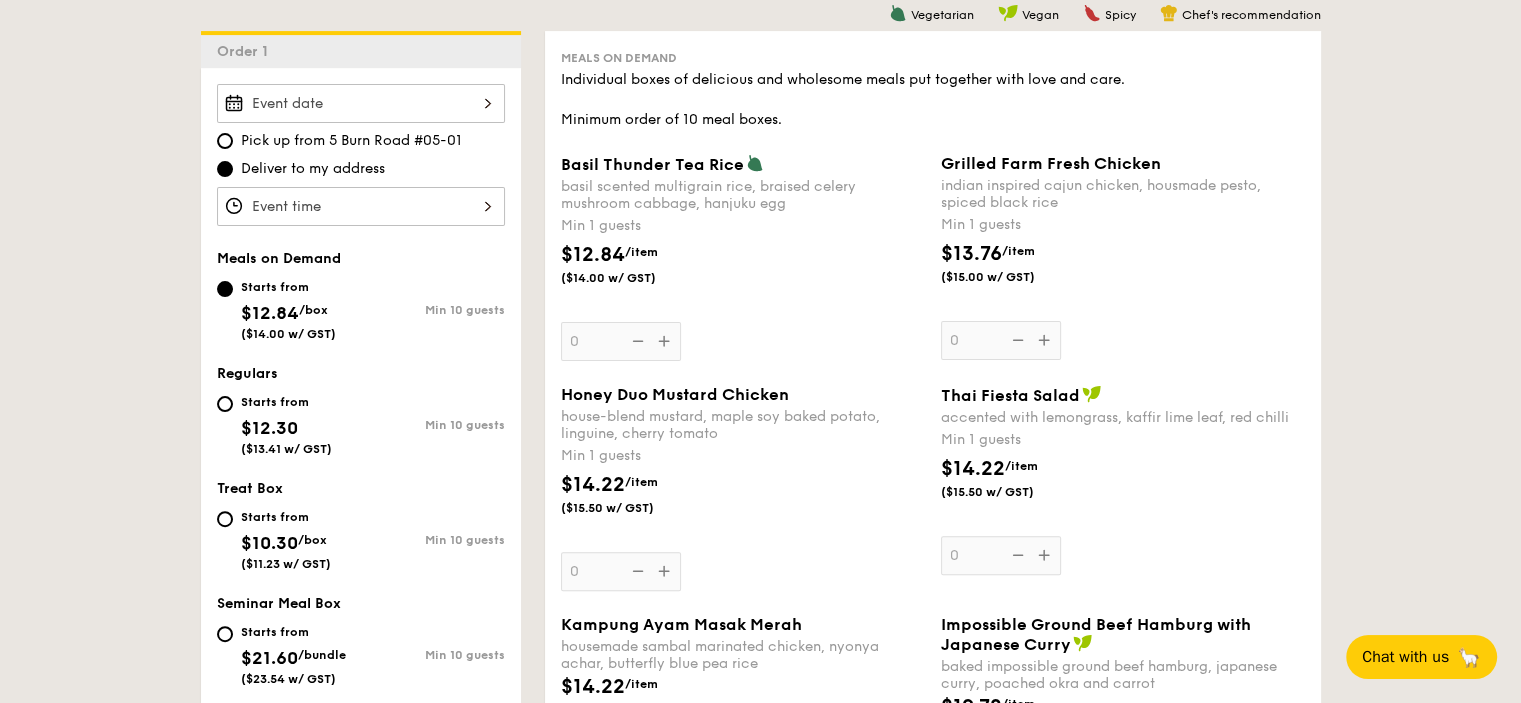 click on "Starts from
$12.30
($13.41 w/ GST)" at bounding box center (289, 423) 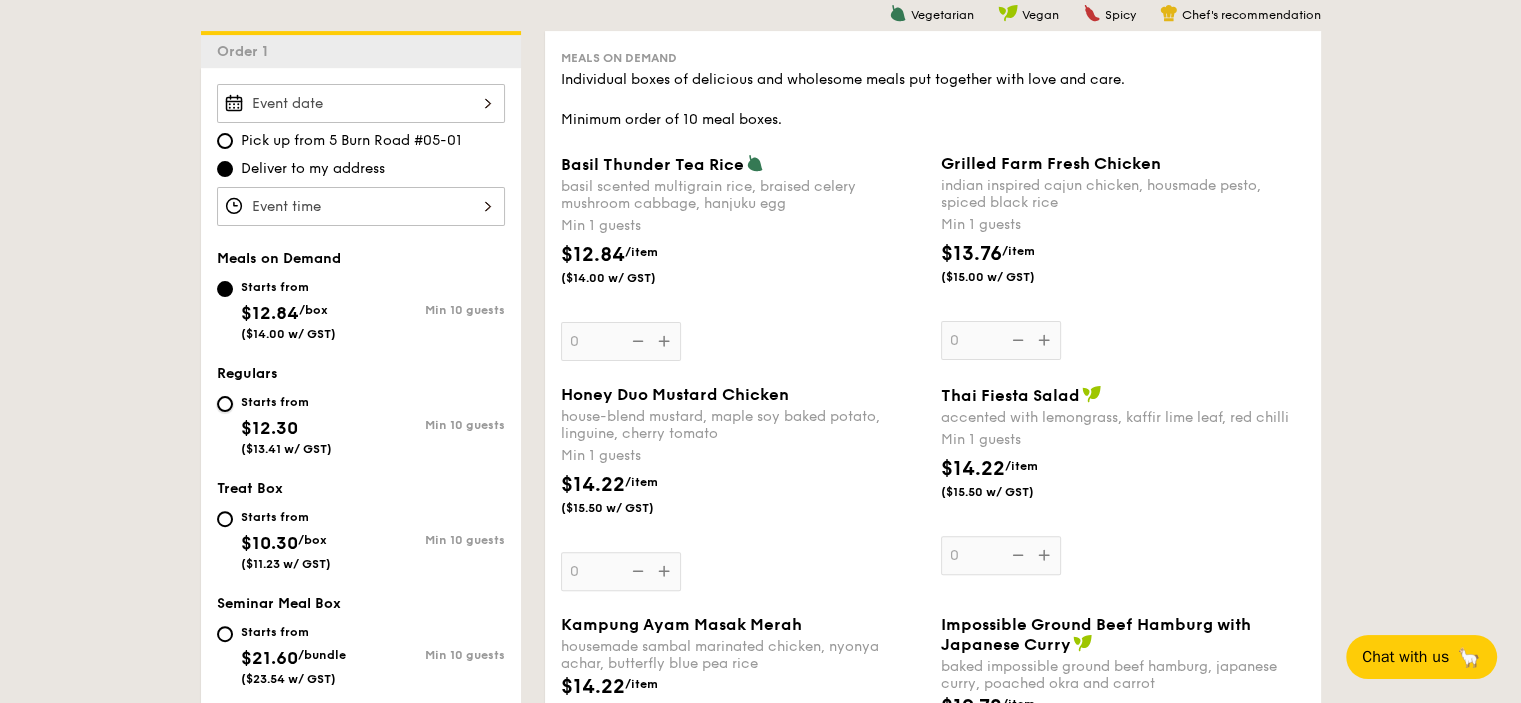 click on "Starts from
$12.30
($13.41 w/ GST)
Min 10 guests" at bounding box center (225, 404) 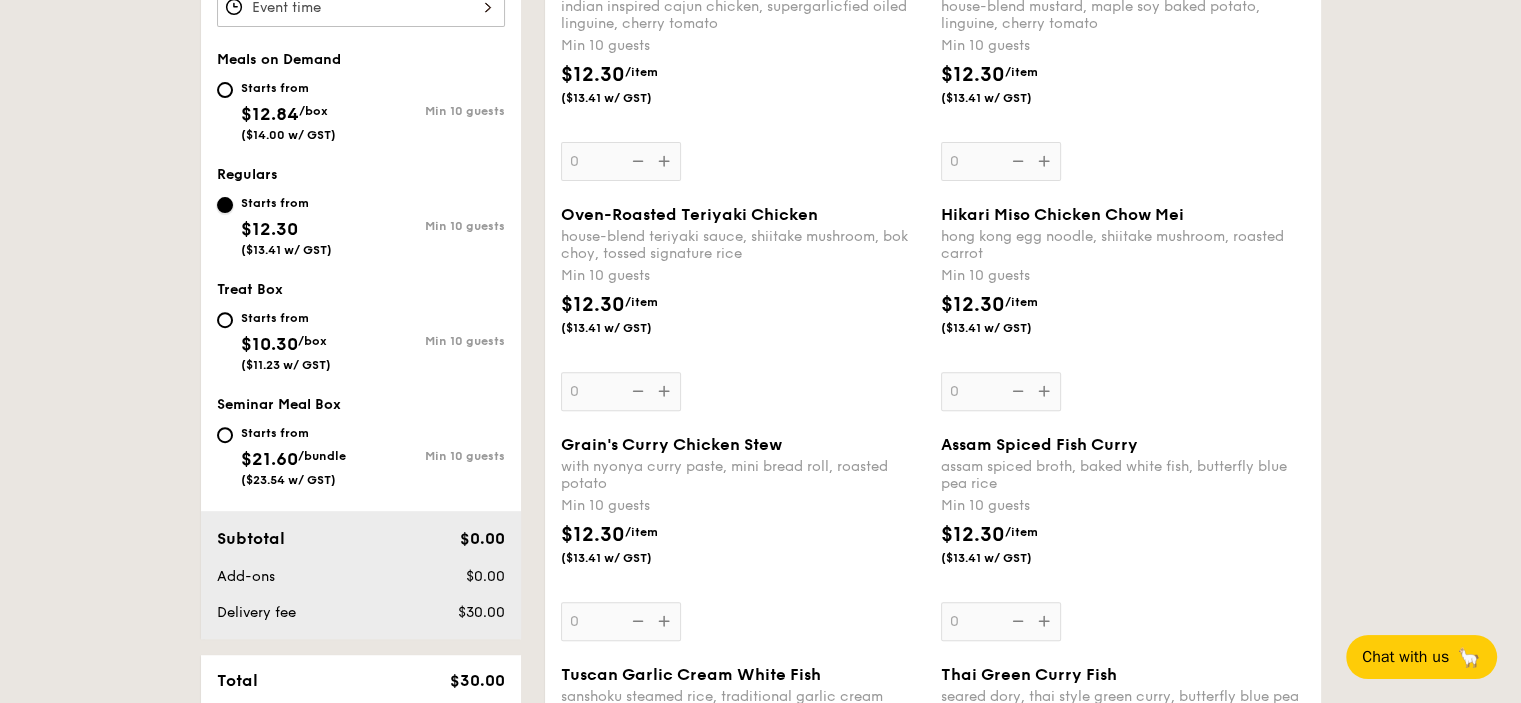 scroll, scrollTop: 733, scrollLeft: 0, axis: vertical 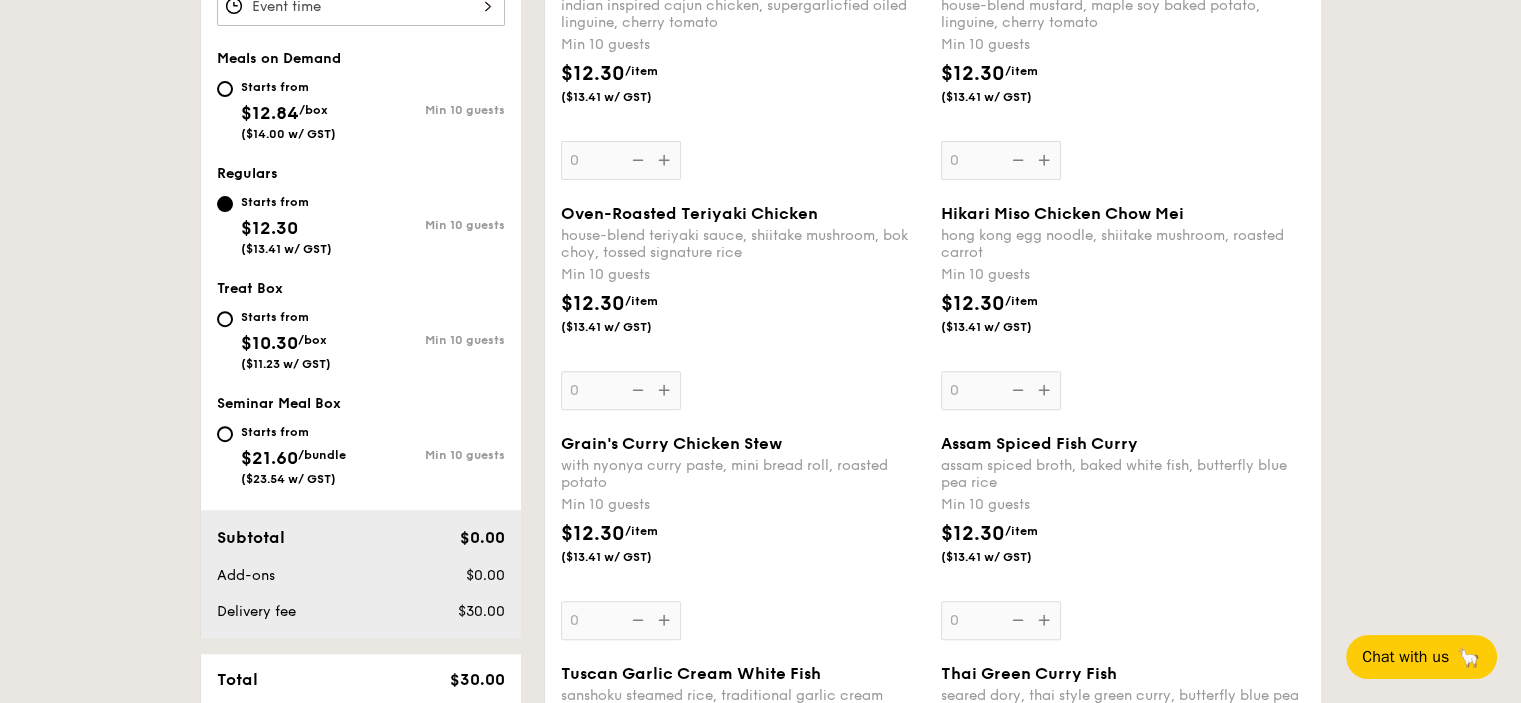 click on "Oven-Roasted Teriyaki Chicken house-blend teriyaki sauce, shiitake mushroom, bok choy, tossed signature rice
Min 10 guests
$12.30
/item
($13.41 w/ GST)
0" at bounding box center (743, 307) 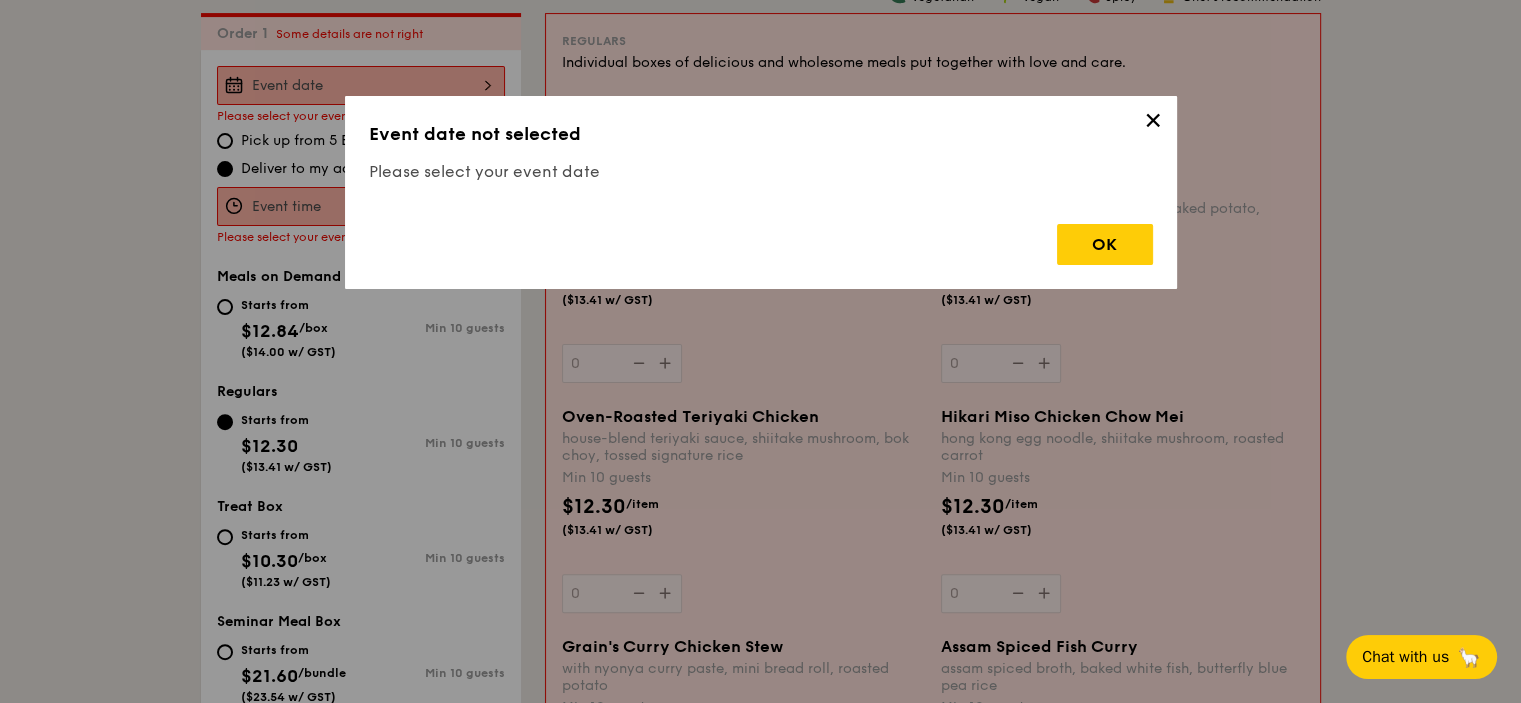 scroll, scrollTop: 534, scrollLeft: 0, axis: vertical 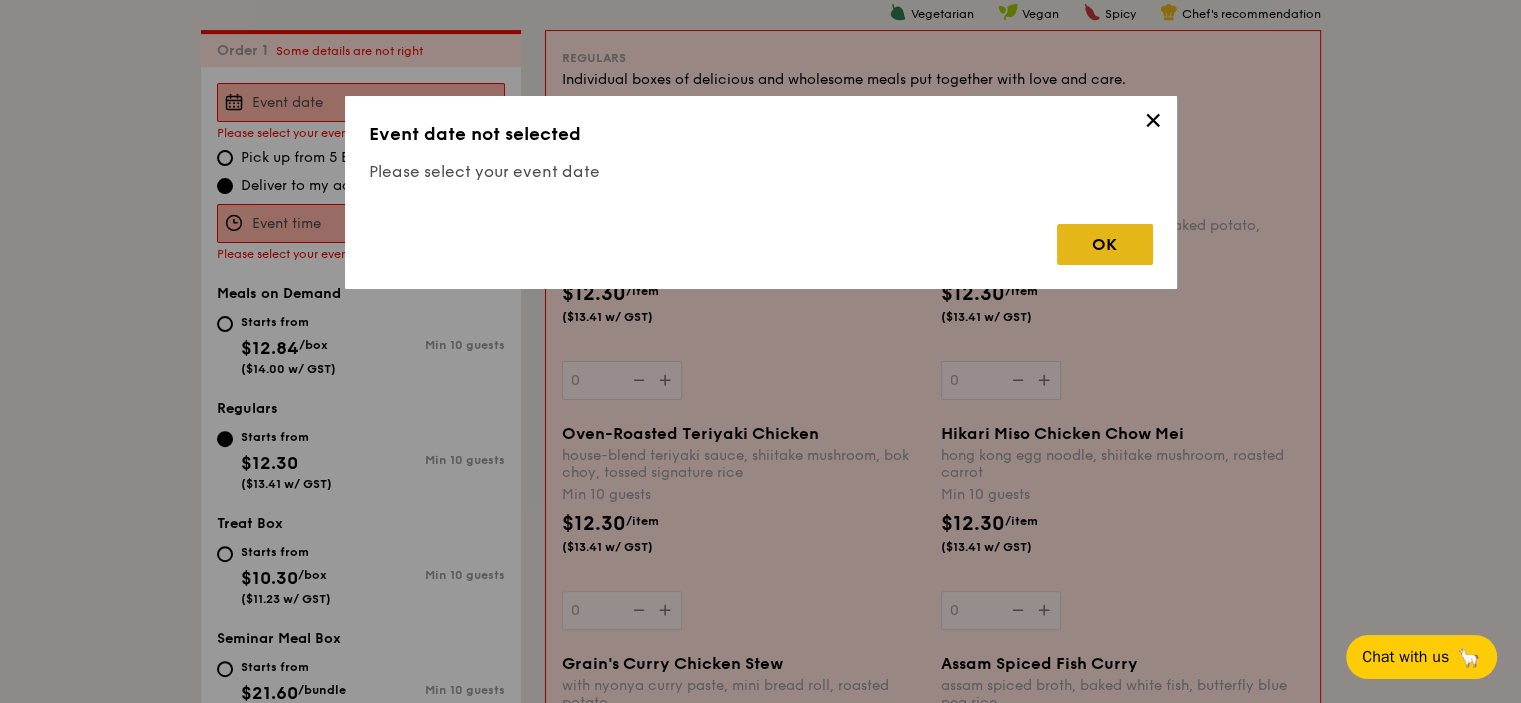 click on "OK" at bounding box center [1105, 244] 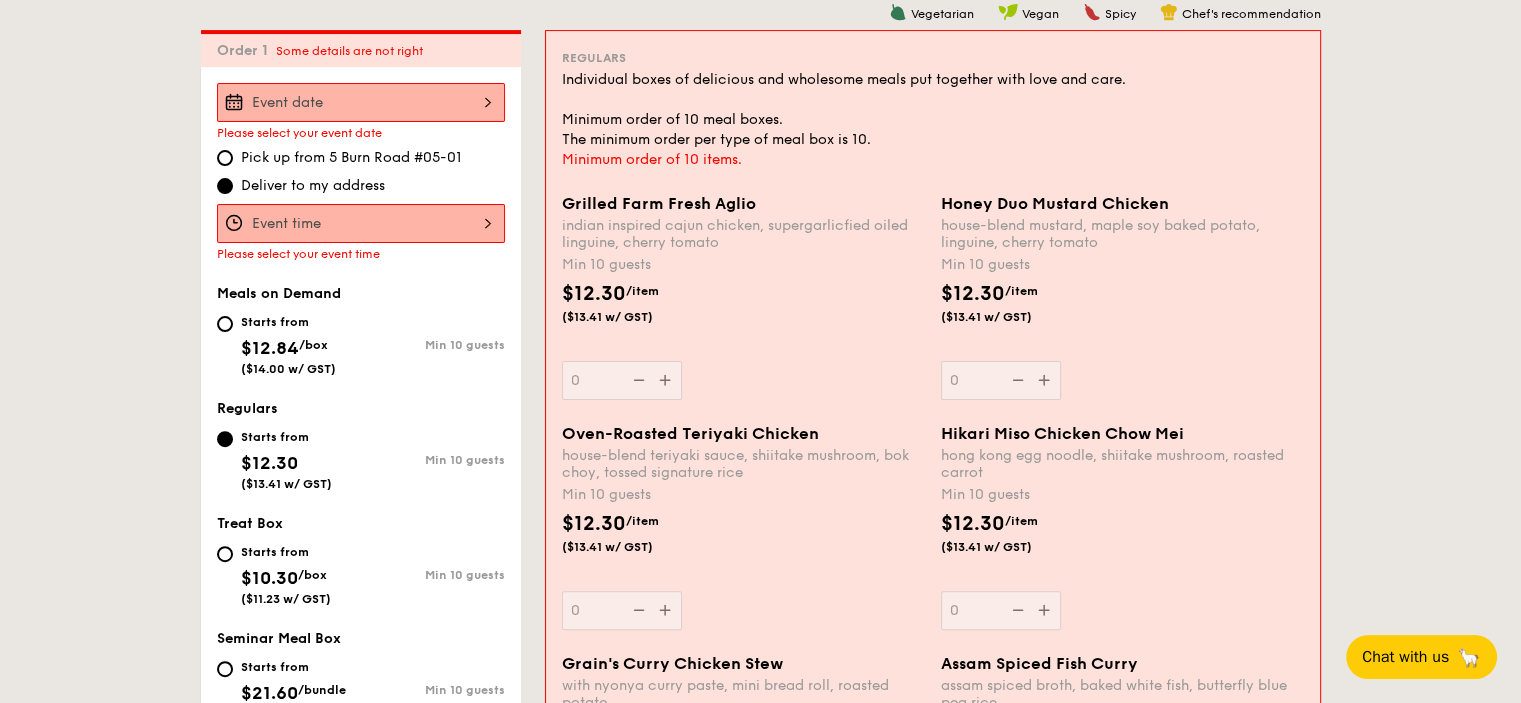 click on "Min 10 guests" at bounding box center [1122, 265] 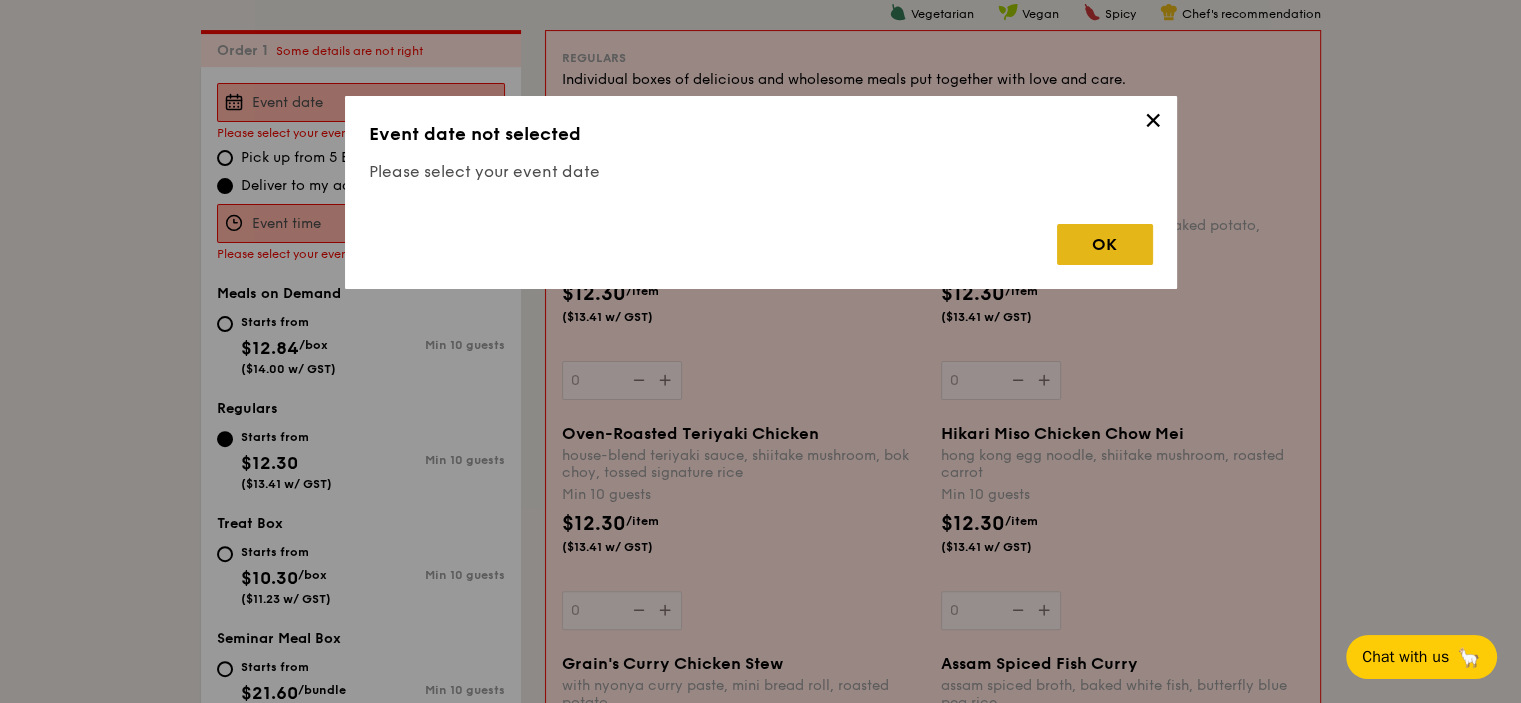 click on "OK" at bounding box center (1105, 244) 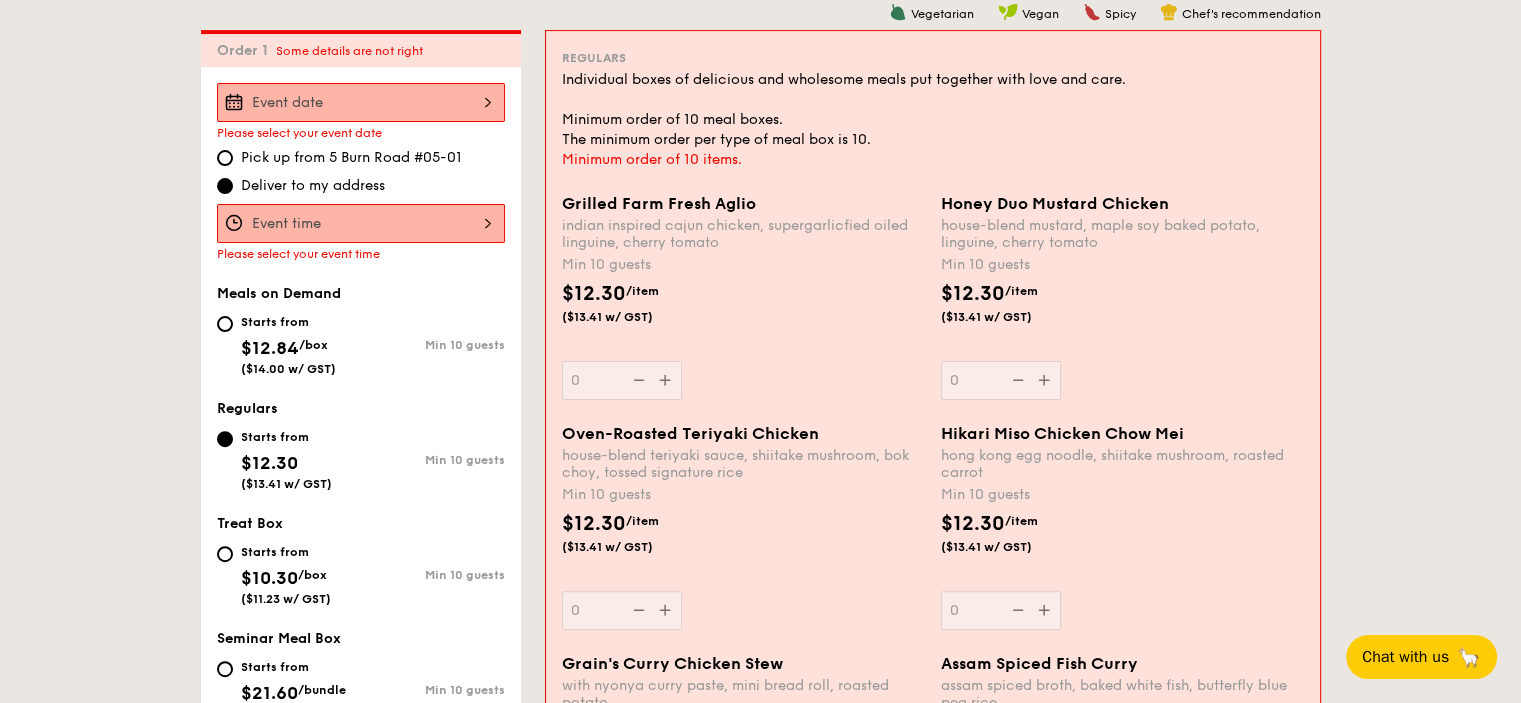 click at bounding box center [361, 102] 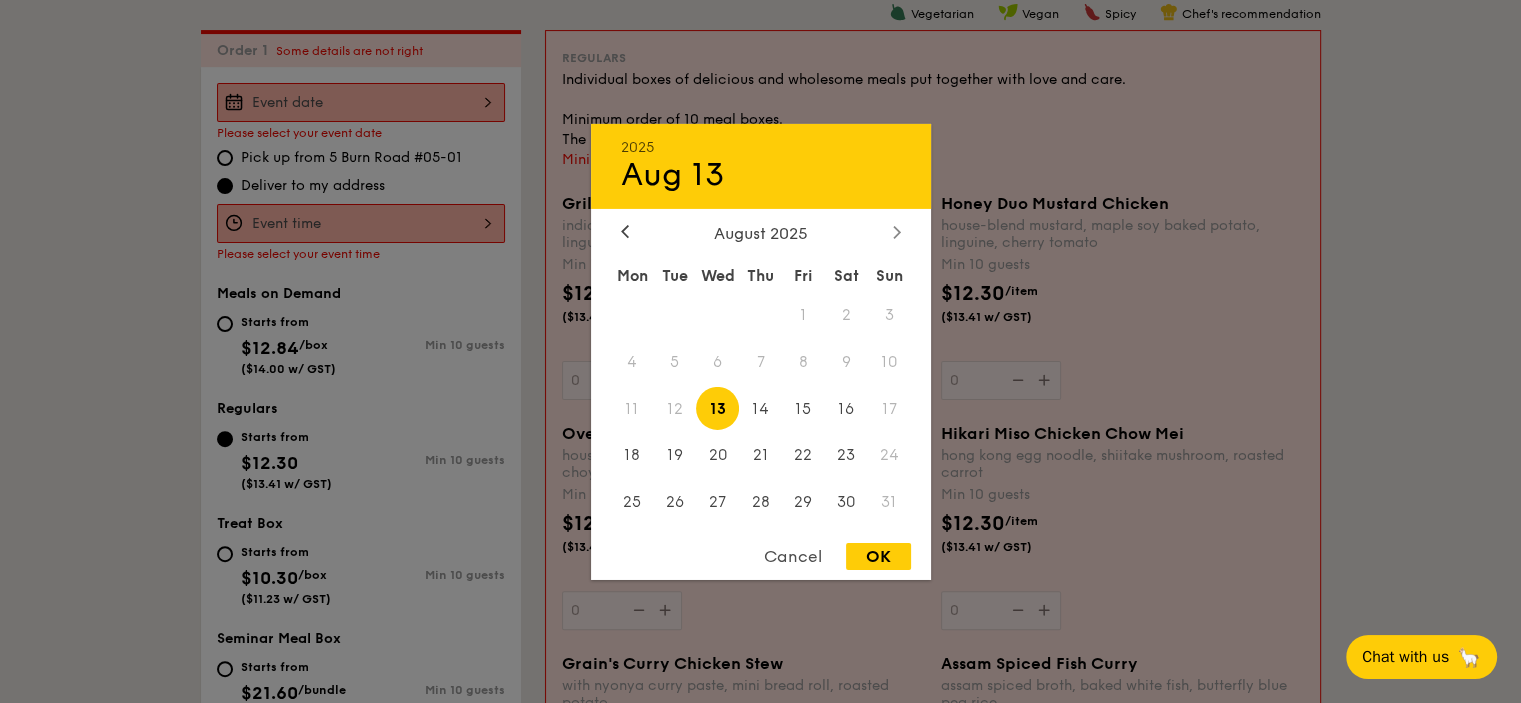 click at bounding box center (897, 232) 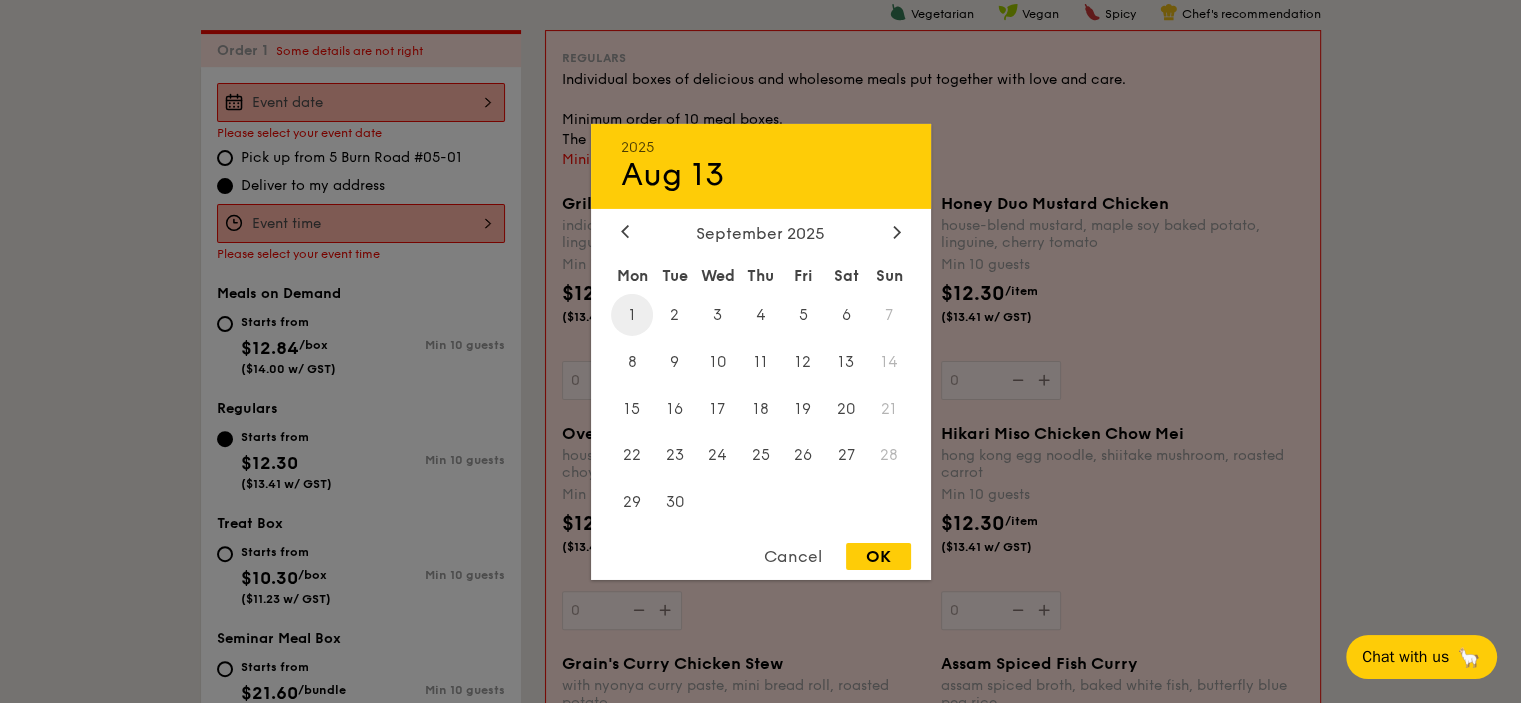 click on "1" at bounding box center [632, 314] 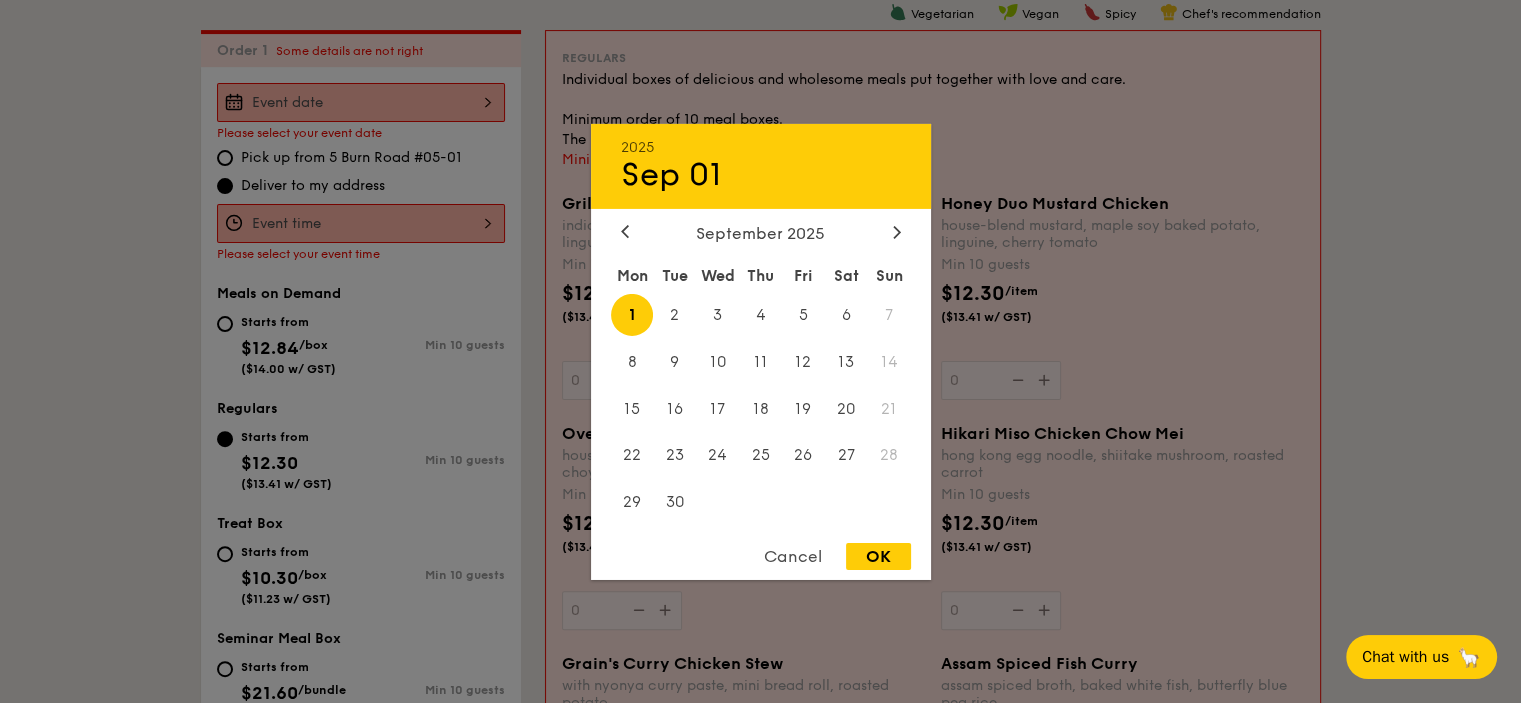 click on "OK" at bounding box center (878, 556) 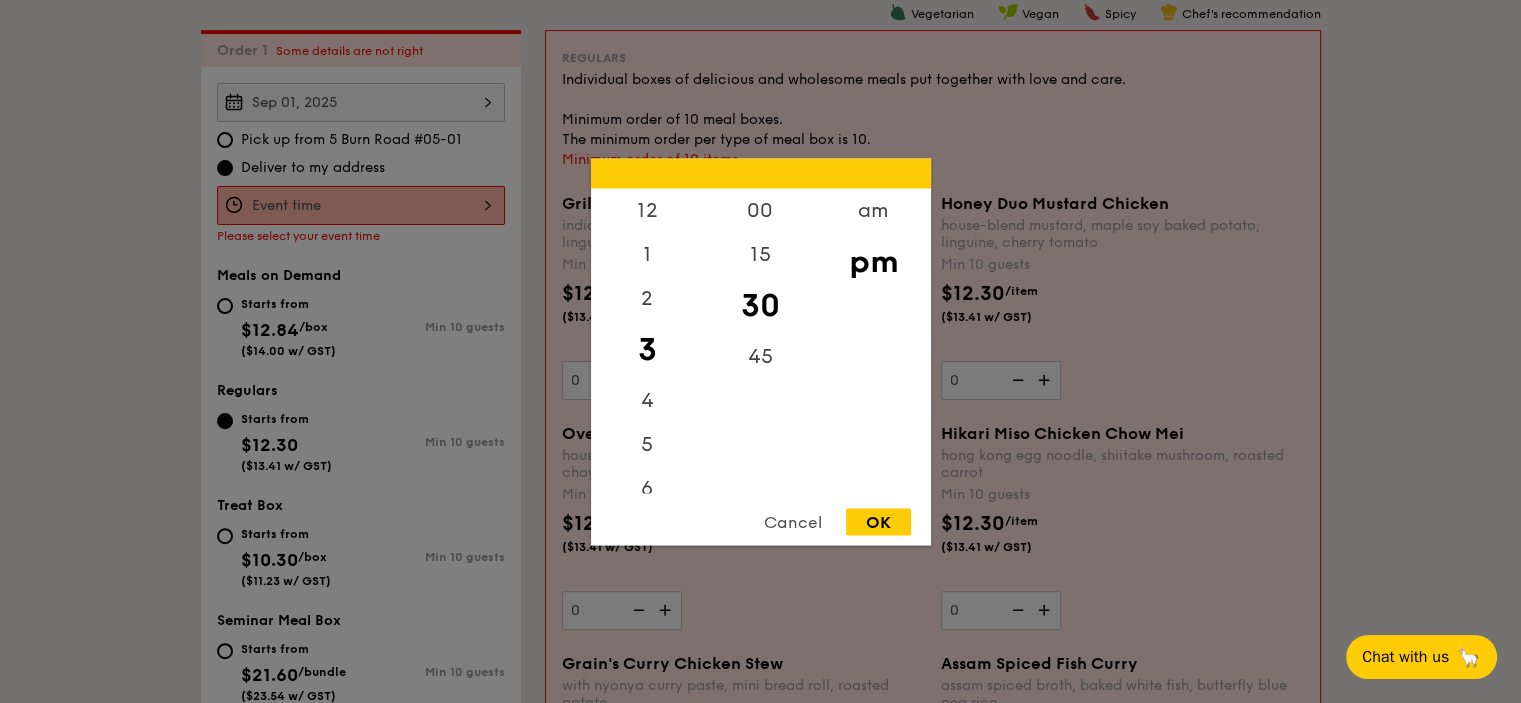 click on "12 1 2 3 4 5 6 7 8 9 10 11   00 15 30 45   am   pm   Cancel   OK" at bounding box center (361, 205) 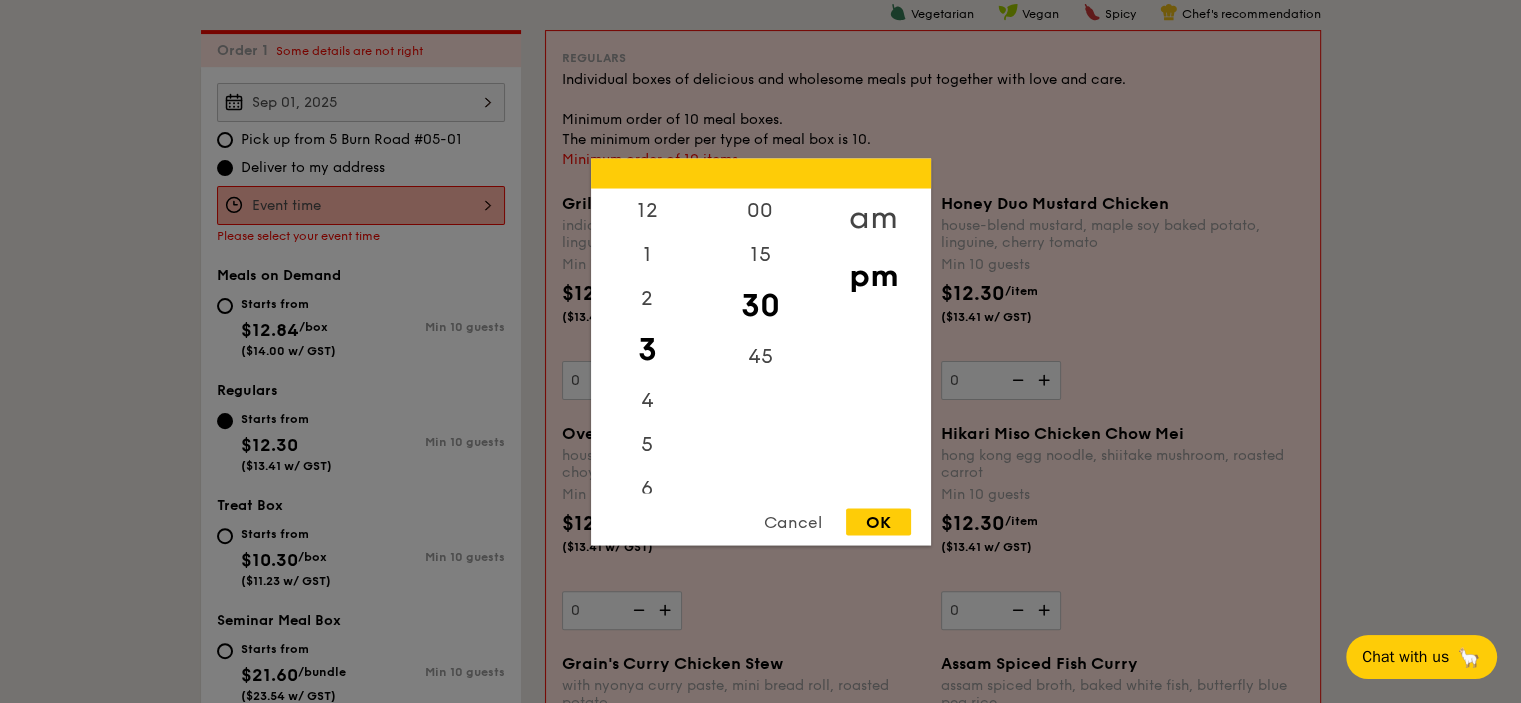 click on "am" at bounding box center [873, 217] 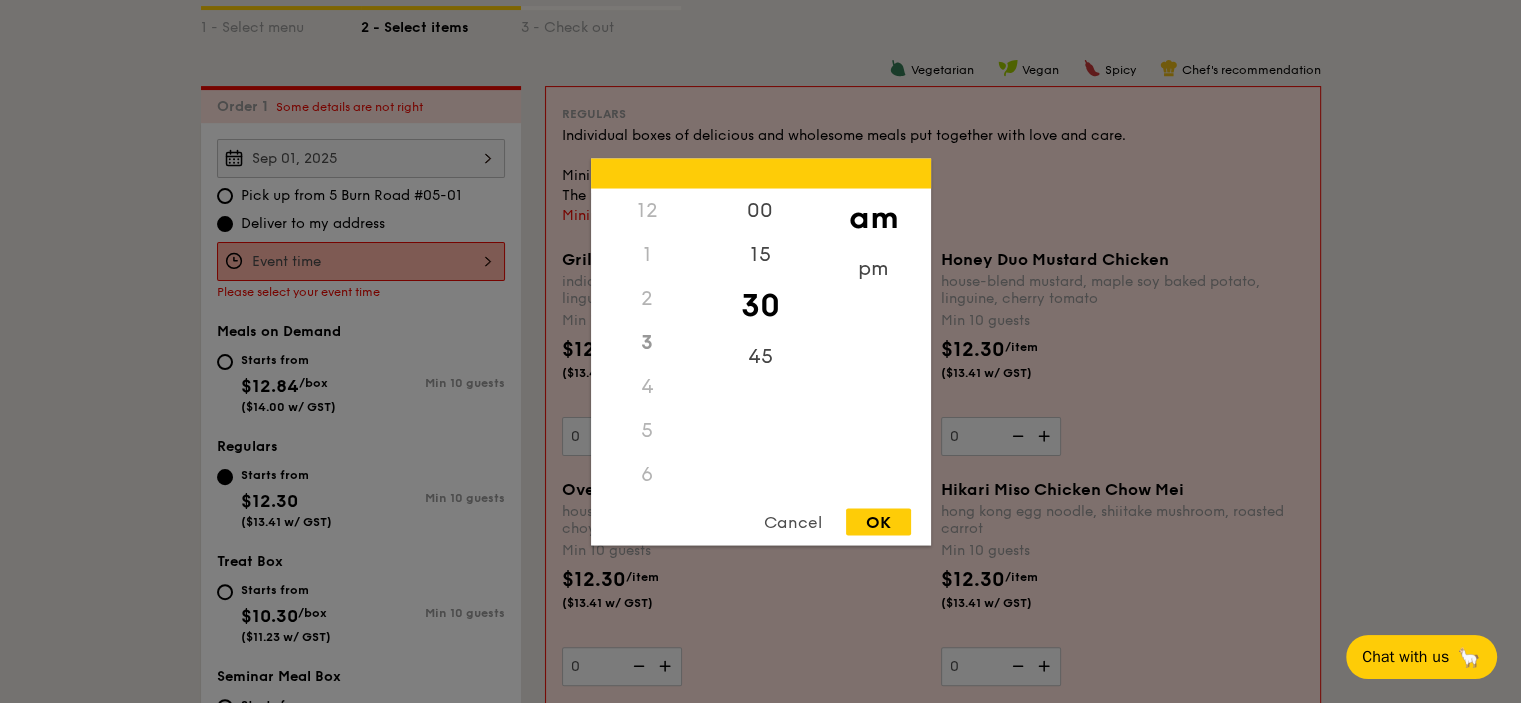 scroll, scrollTop: 400, scrollLeft: 0, axis: vertical 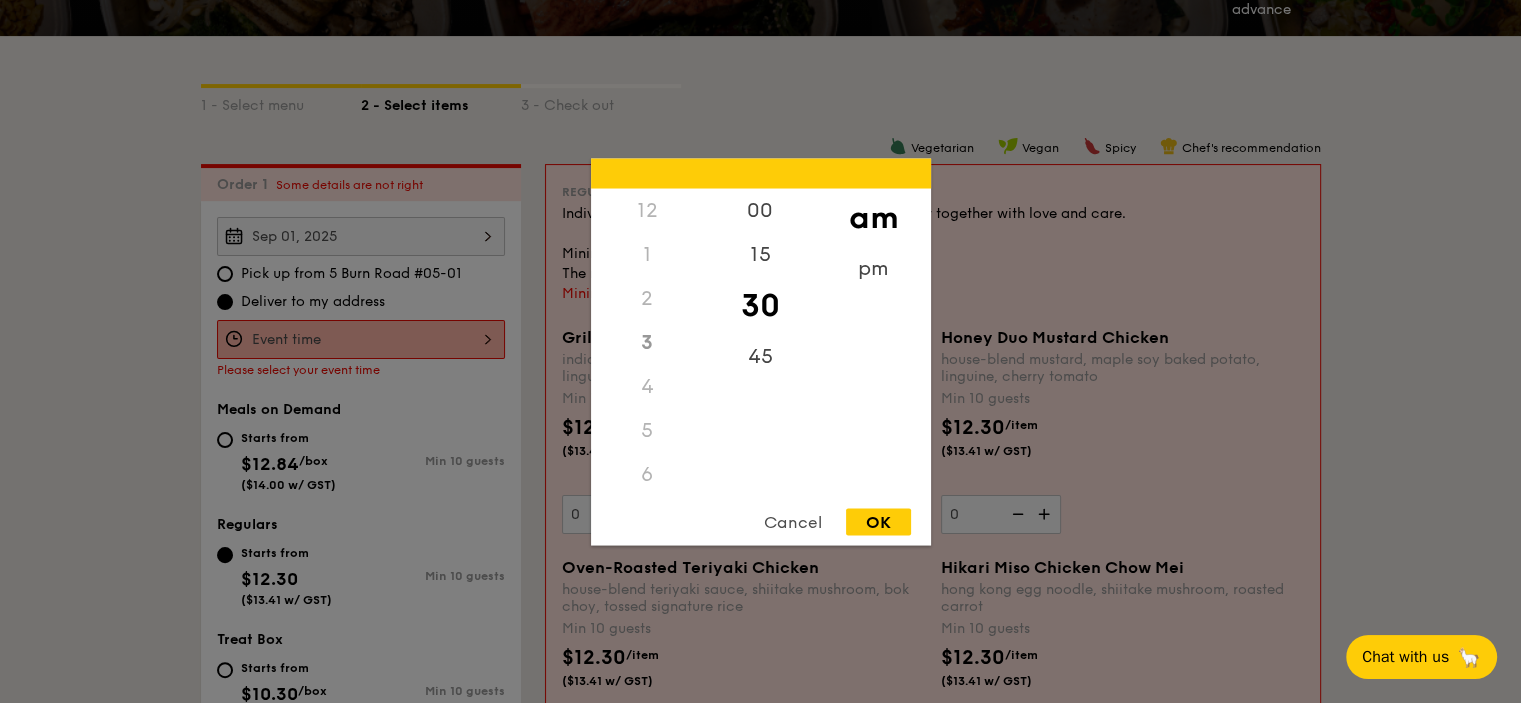 click on "30" at bounding box center [760, 305] 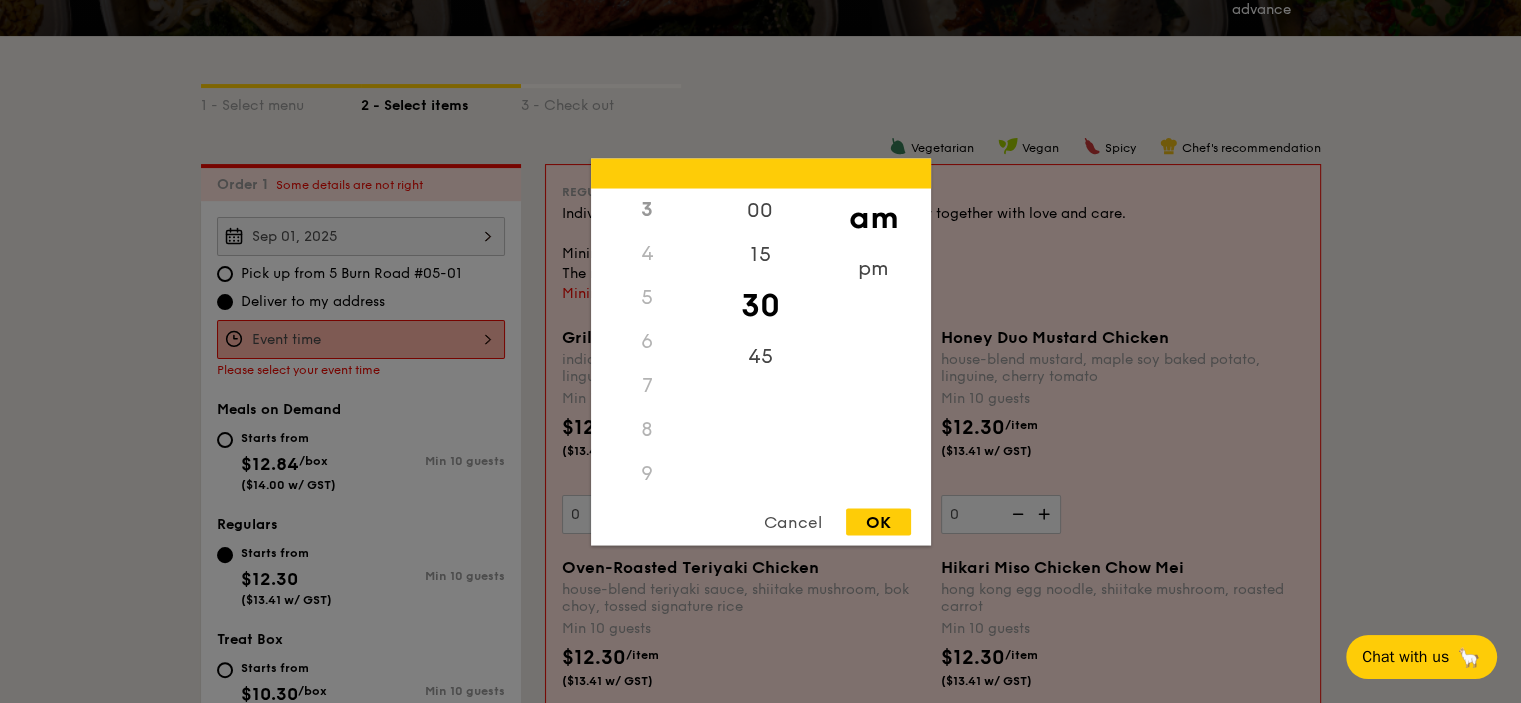 scroll, scrollTop: 223, scrollLeft: 0, axis: vertical 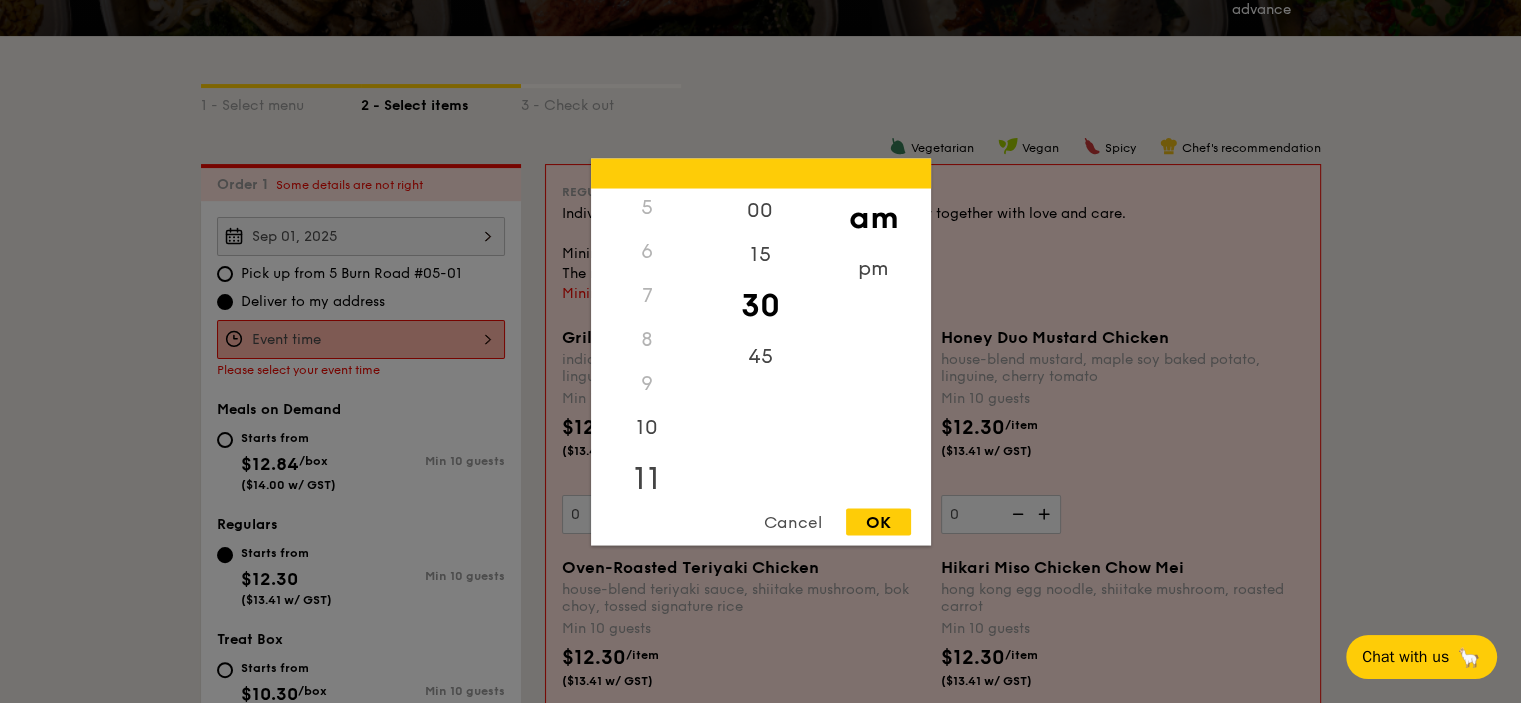 click on "11" at bounding box center [647, 478] 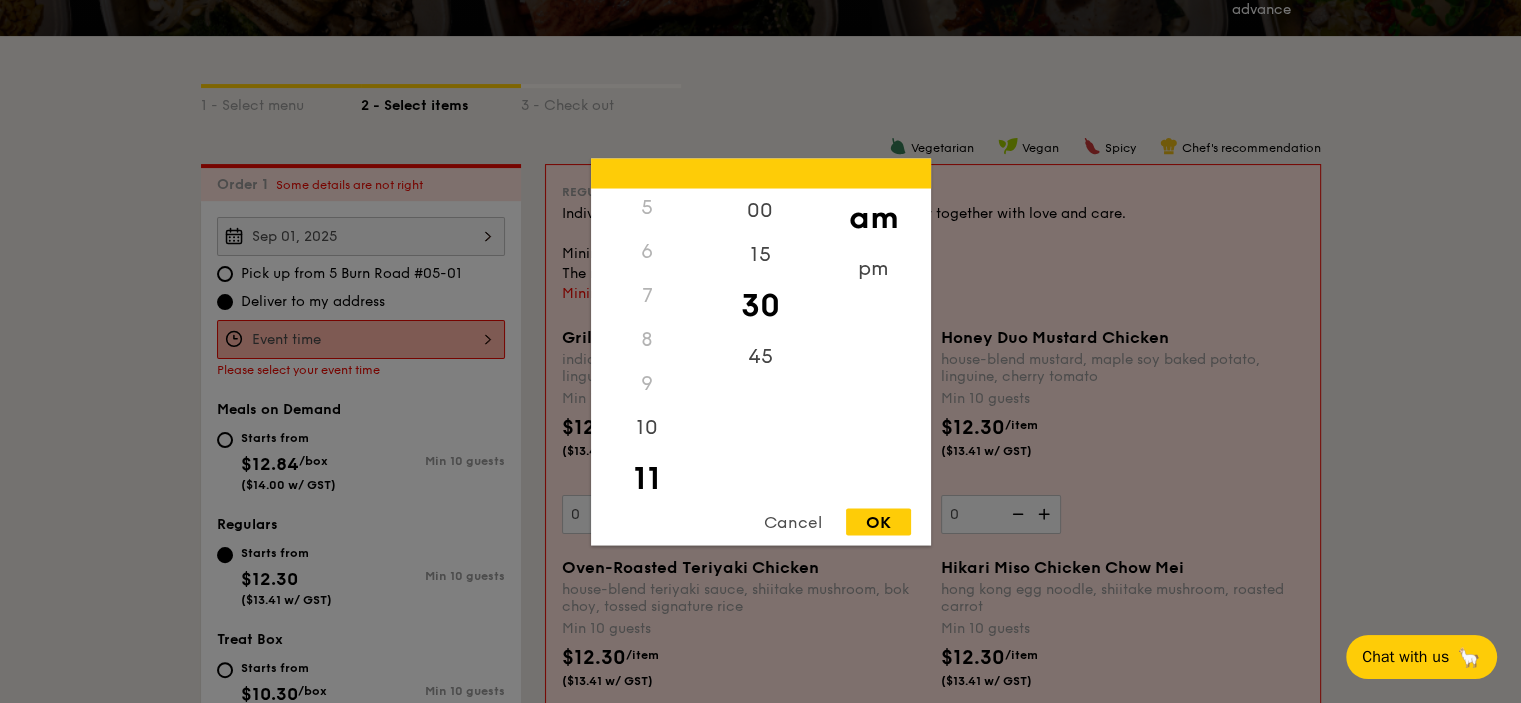 click on "OK" at bounding box center [878, 521] 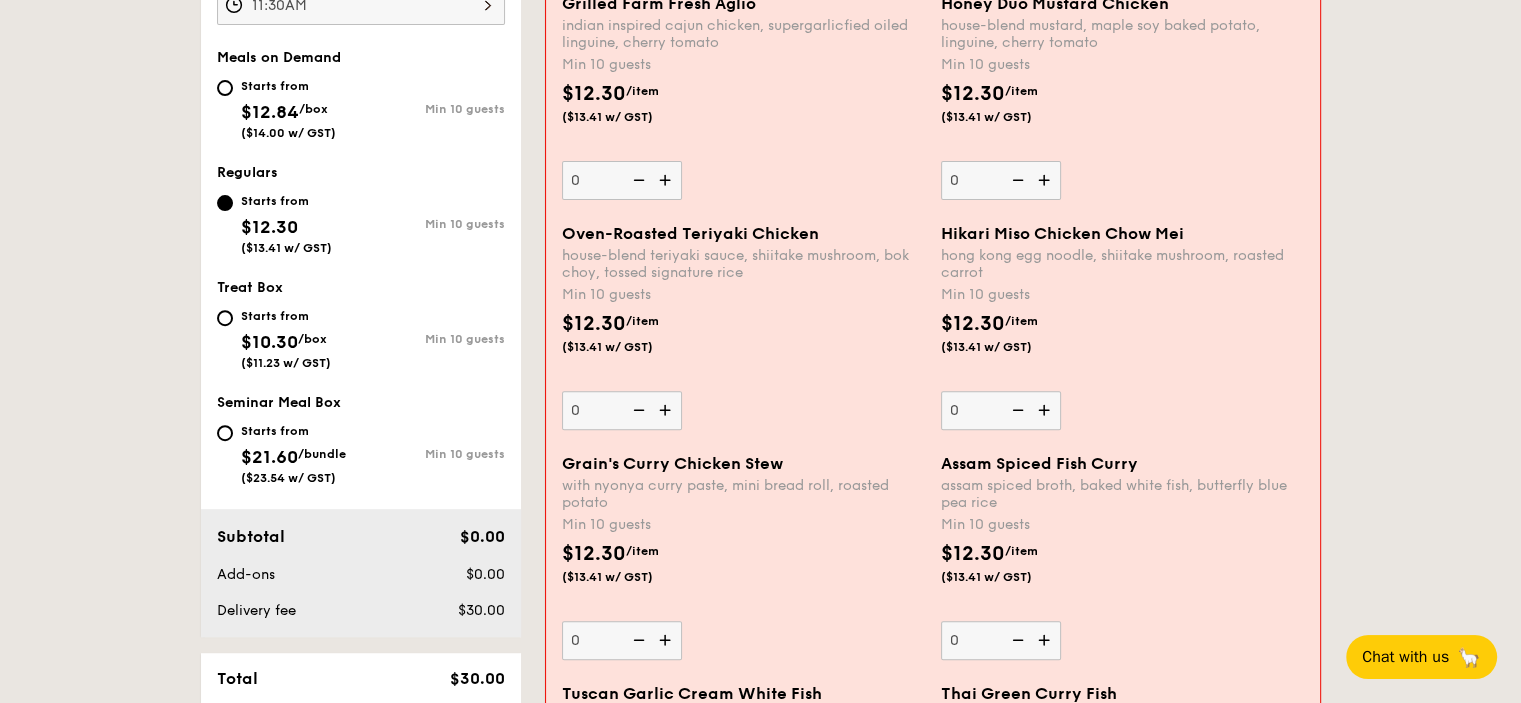 scroll, scrollTop: 800, scrollLeft: 0, axis: vertical 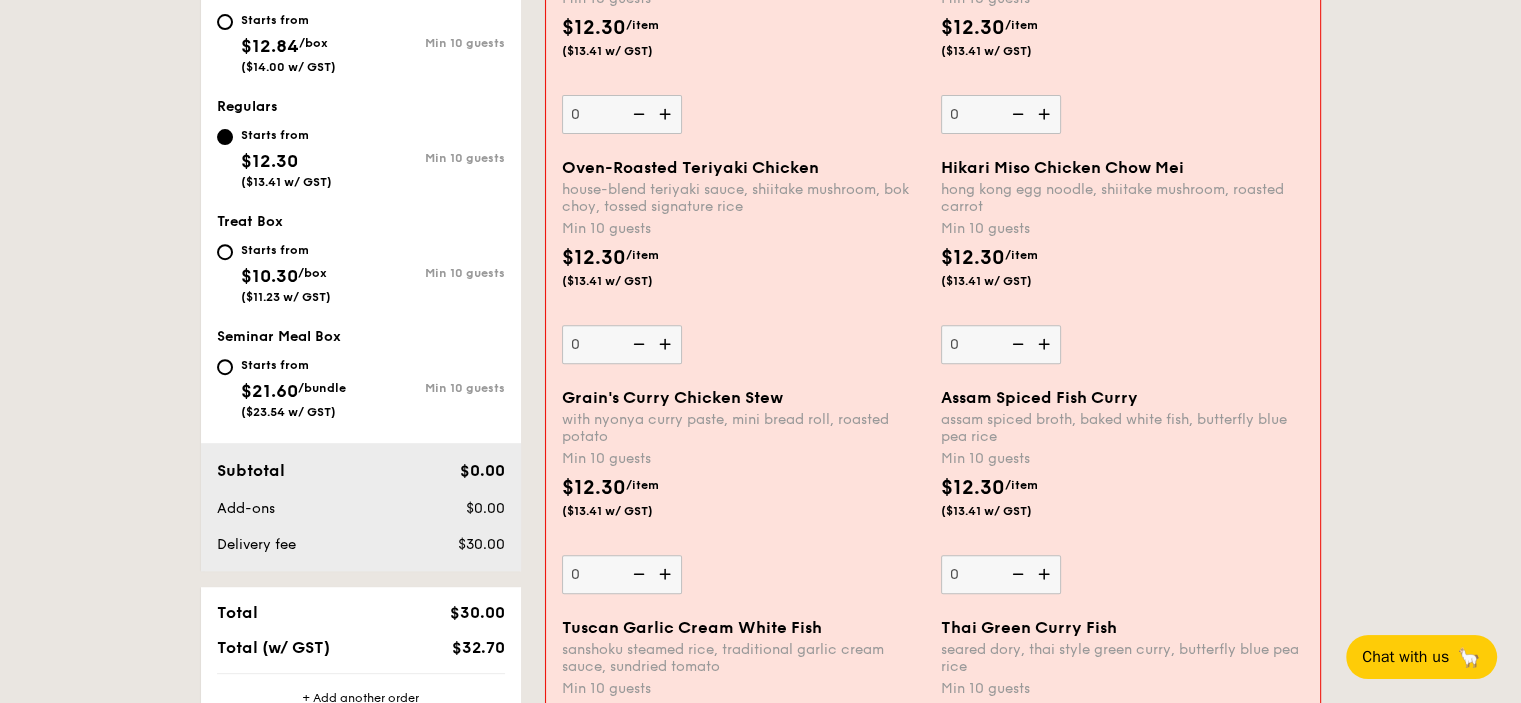 click at bounding box center (667, 344) 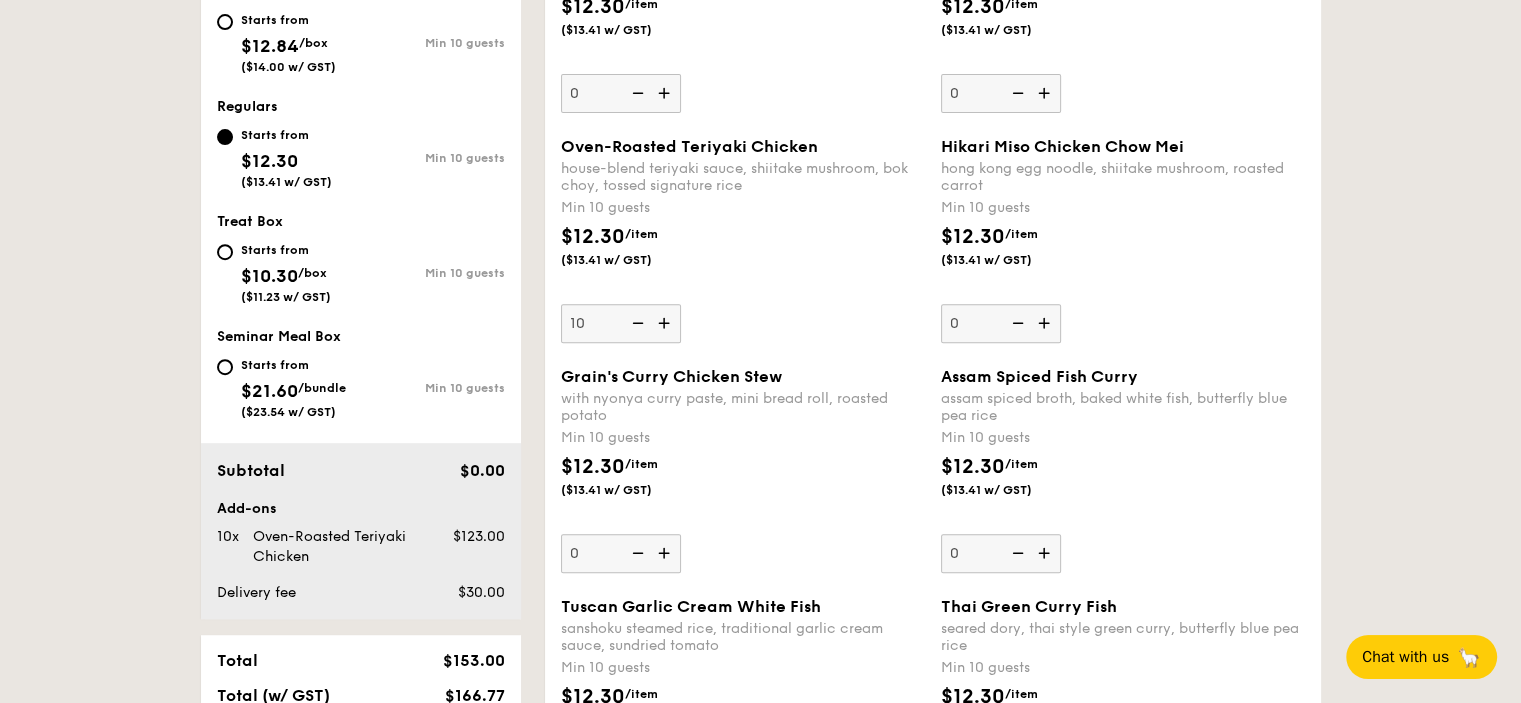 click at bounding box center (666, 323) 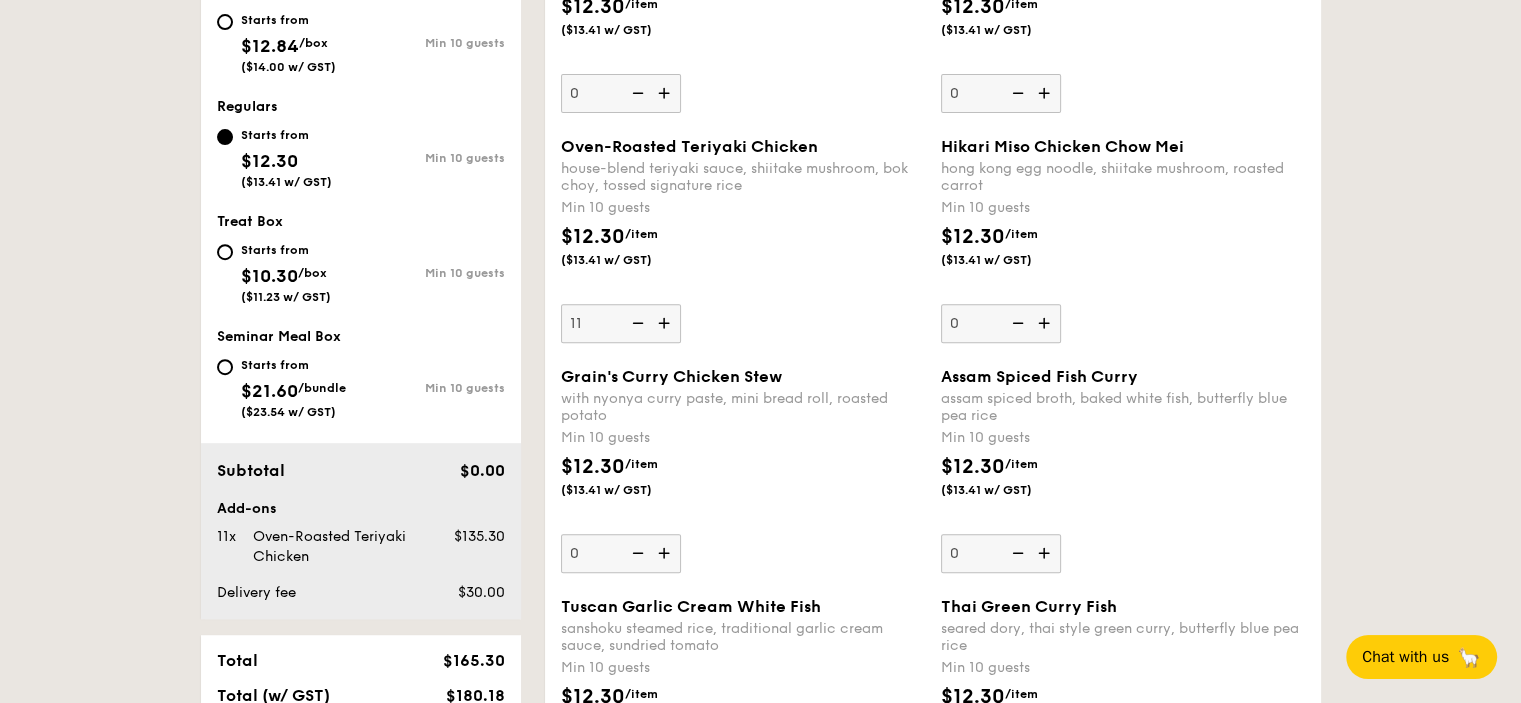 click at bounding box center [666, 323] 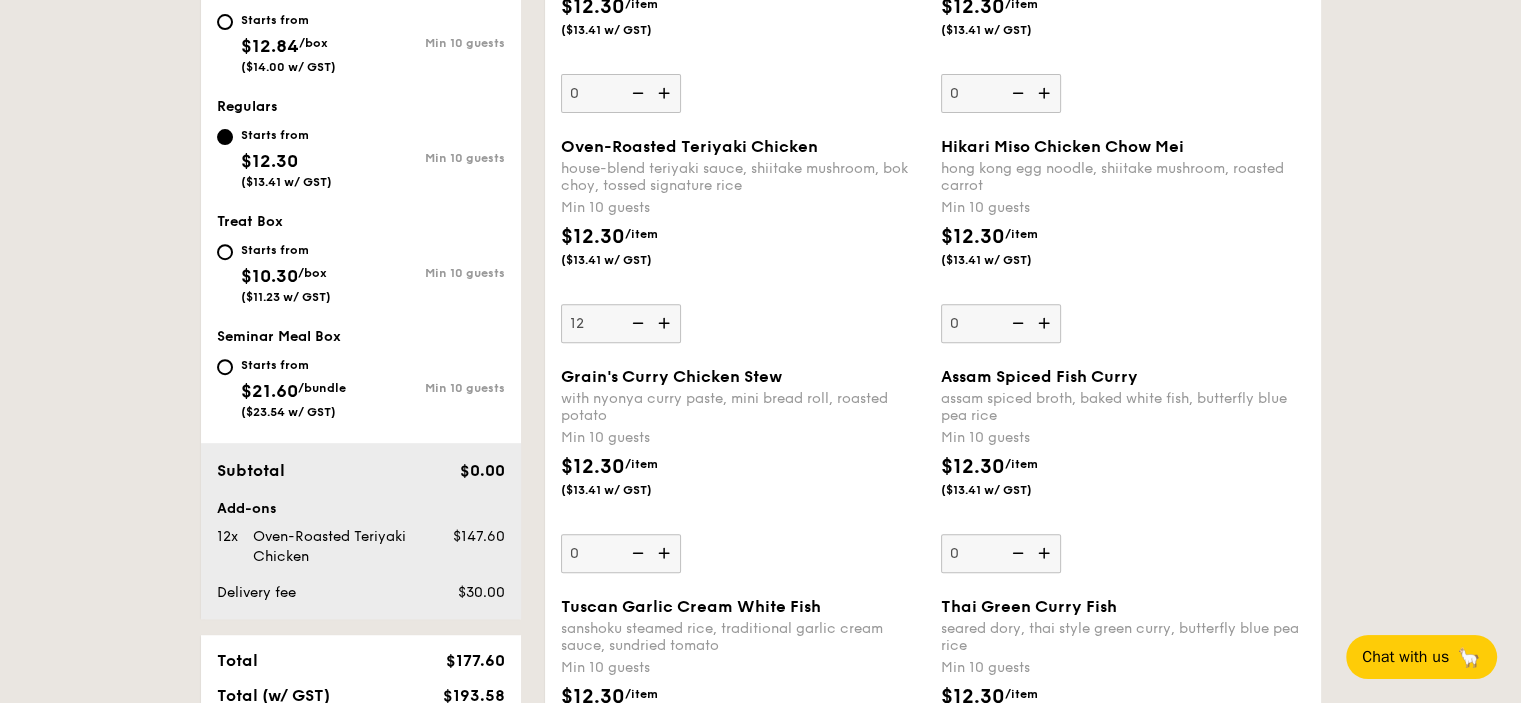 click at bounding box center (666, 323) 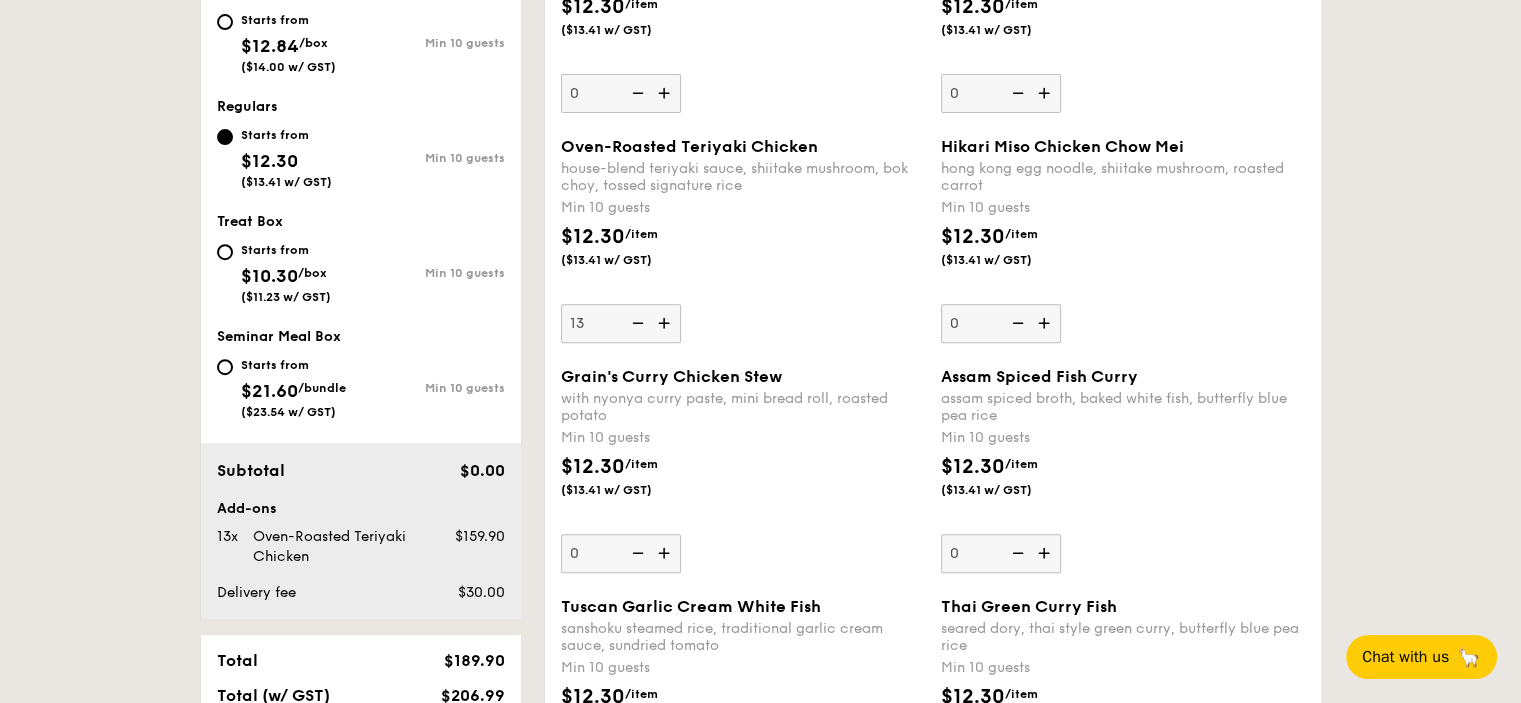click at bounding box center [636, 323] 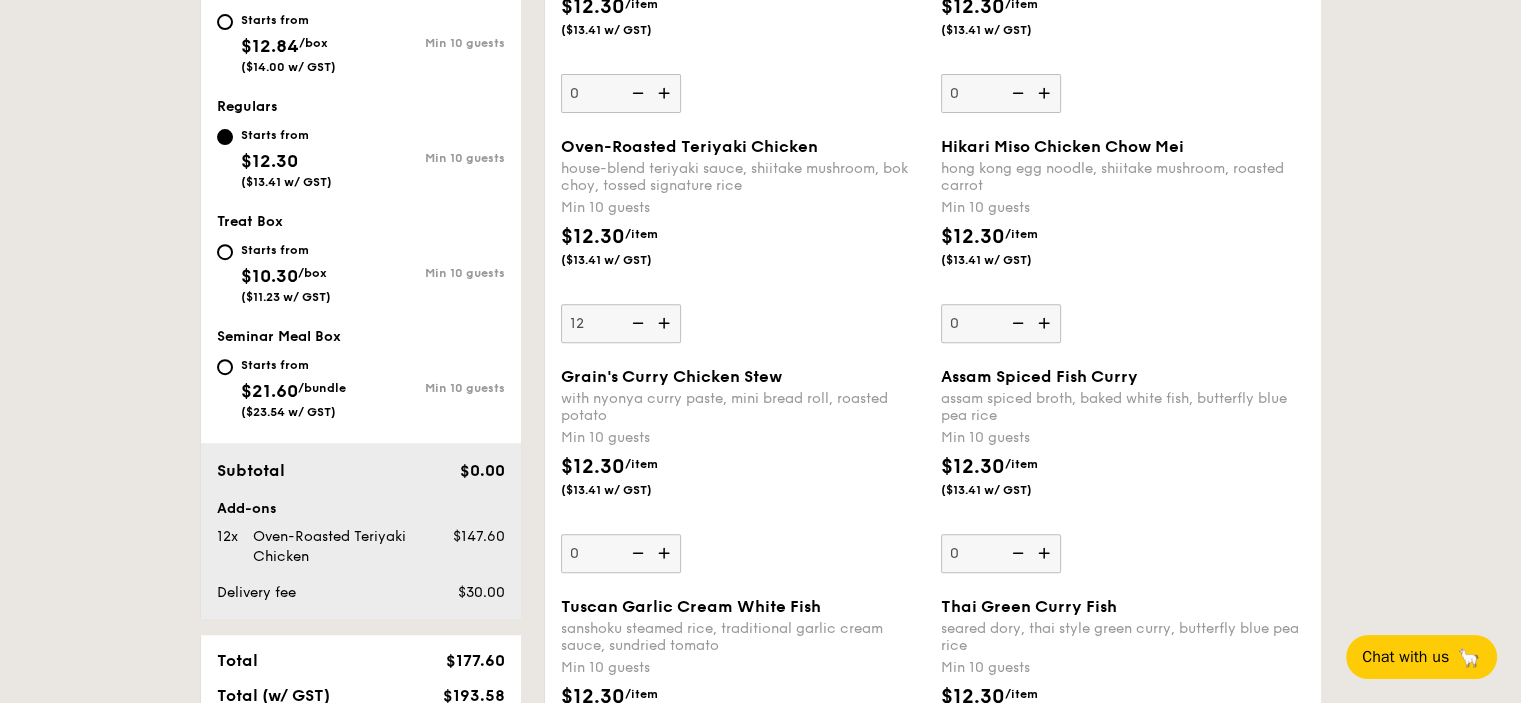click at bounding box center [636, 323] 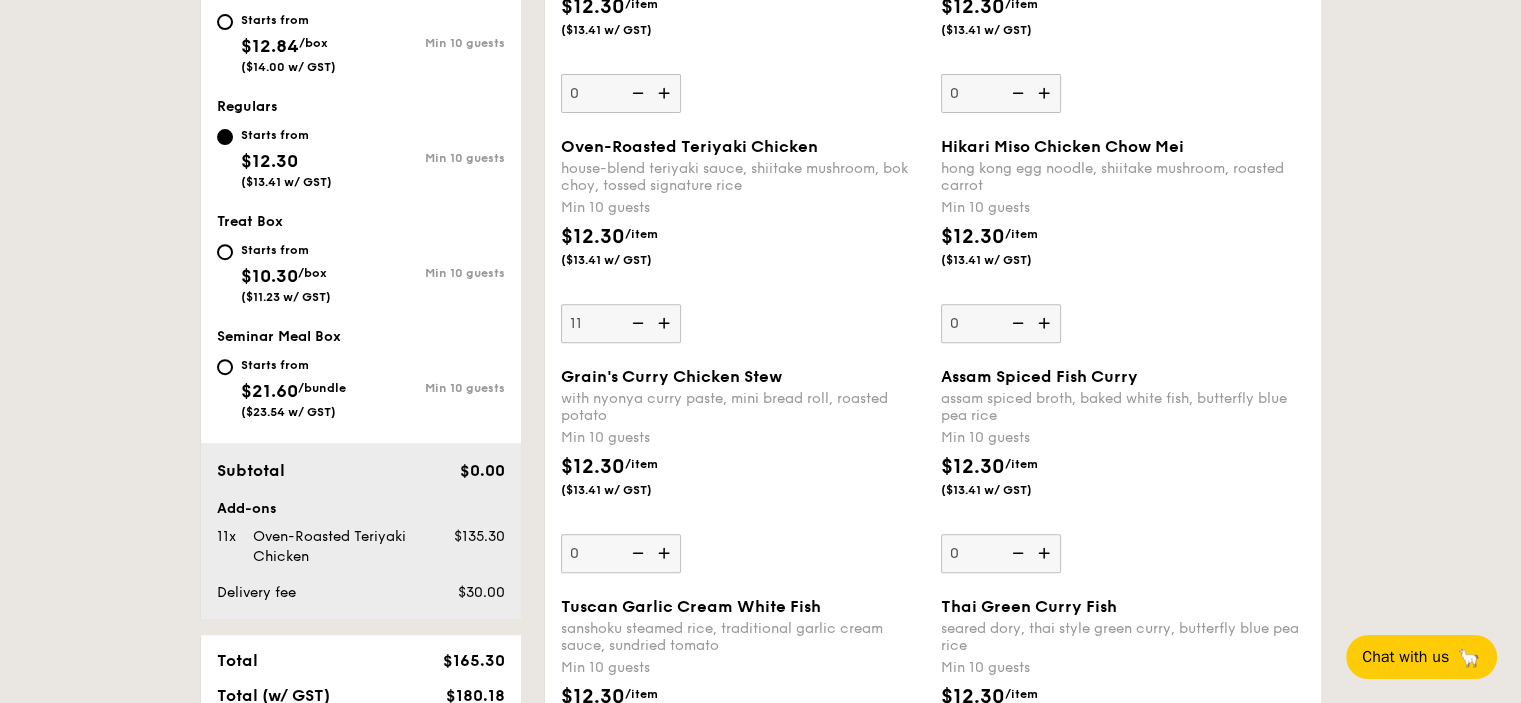click at bounding box center (636, 323) 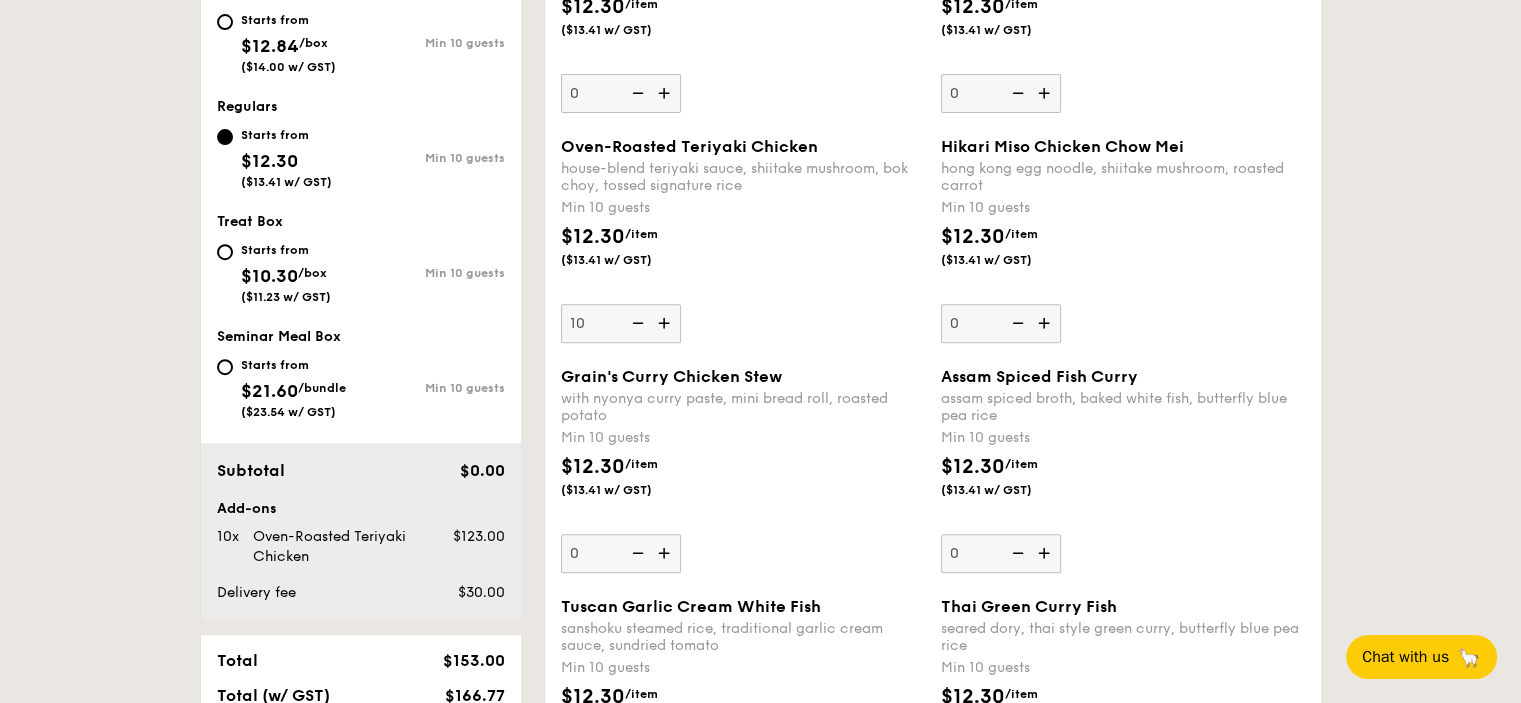 click on "1 - Select menu
2 - Select items
3 - Check out
Order 1
[DATE]
Pick up from [NUMBER] [STREET] #[NUMBER]-[NUMBER]
Deliver to my address
[TIME]
Meals on Demand
Starts from
$12.84
/box
($14.00 w/ GST)
Min 10 guests
Regulars
Starts from
$12.30
($13.41 w/ GST)
Min 10 guests
Treat Box
Starts from
$10.30
/box
($11.23 w/ GST)
Min 10 guests
Seminar Meal Box
Starts from
$21.60
/bundle
($23.54 w/ GST)
Min 10 guests
Subtotal
$0.00
[TIME] ,  ." at bounding box center [760, 2319] 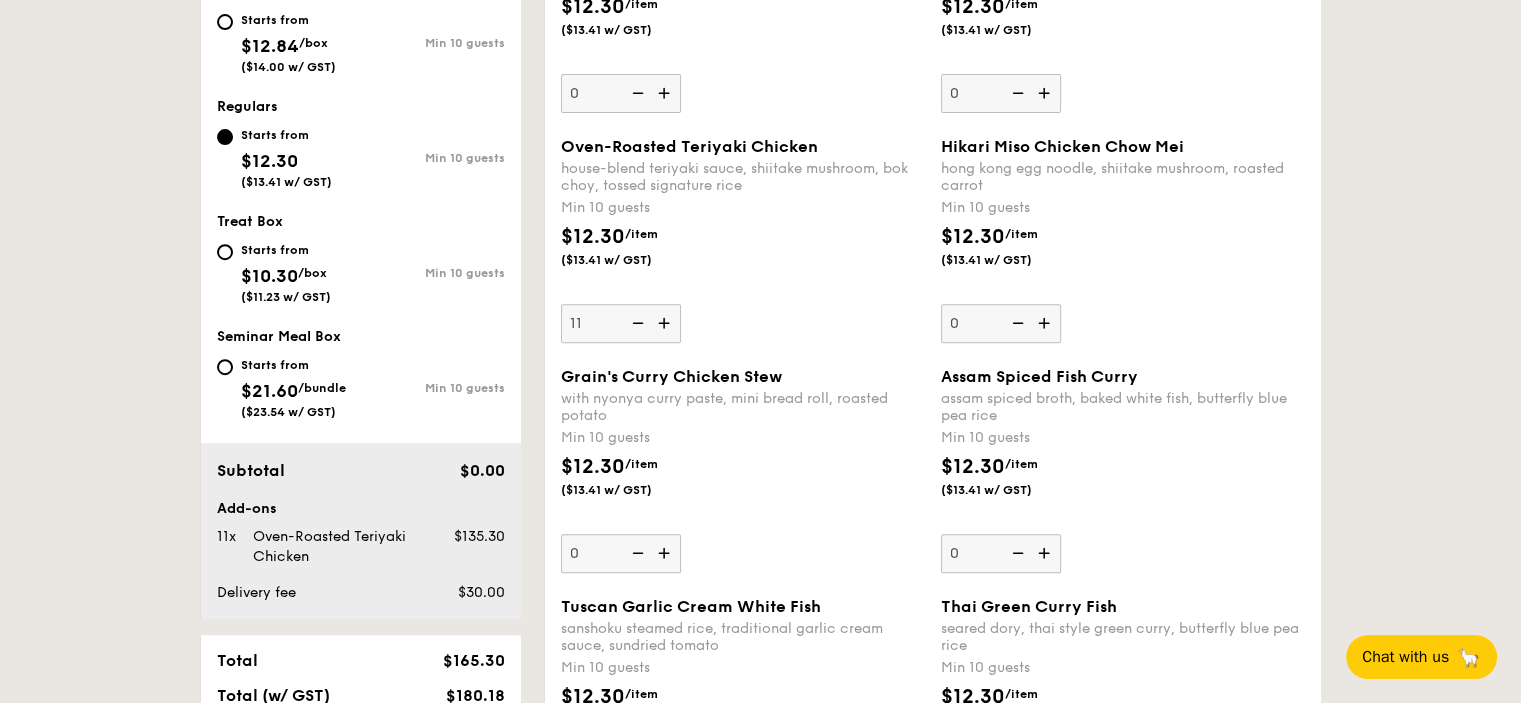 click at bounding box center (666, 323) 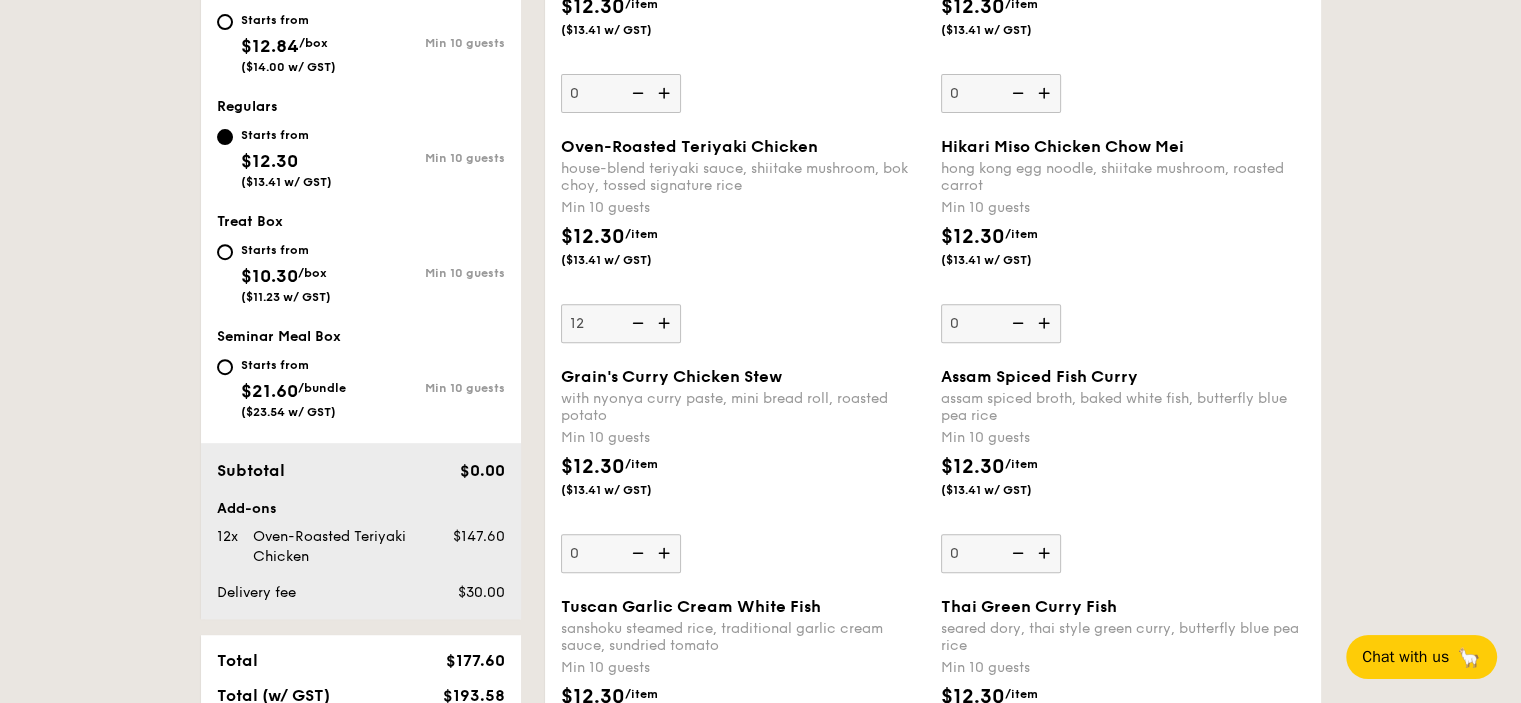 click at bounding box center (666, 323) 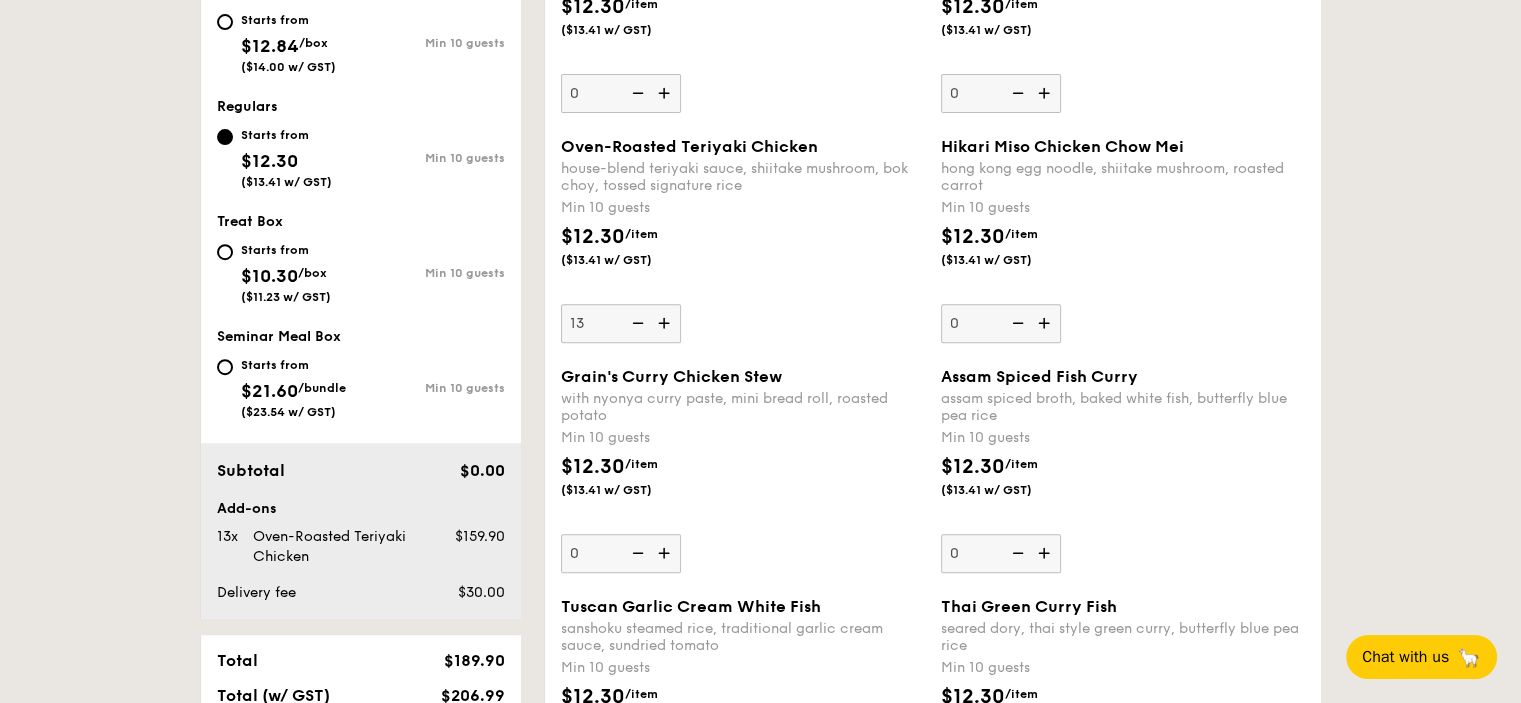 click at bounding box center [666, 323] 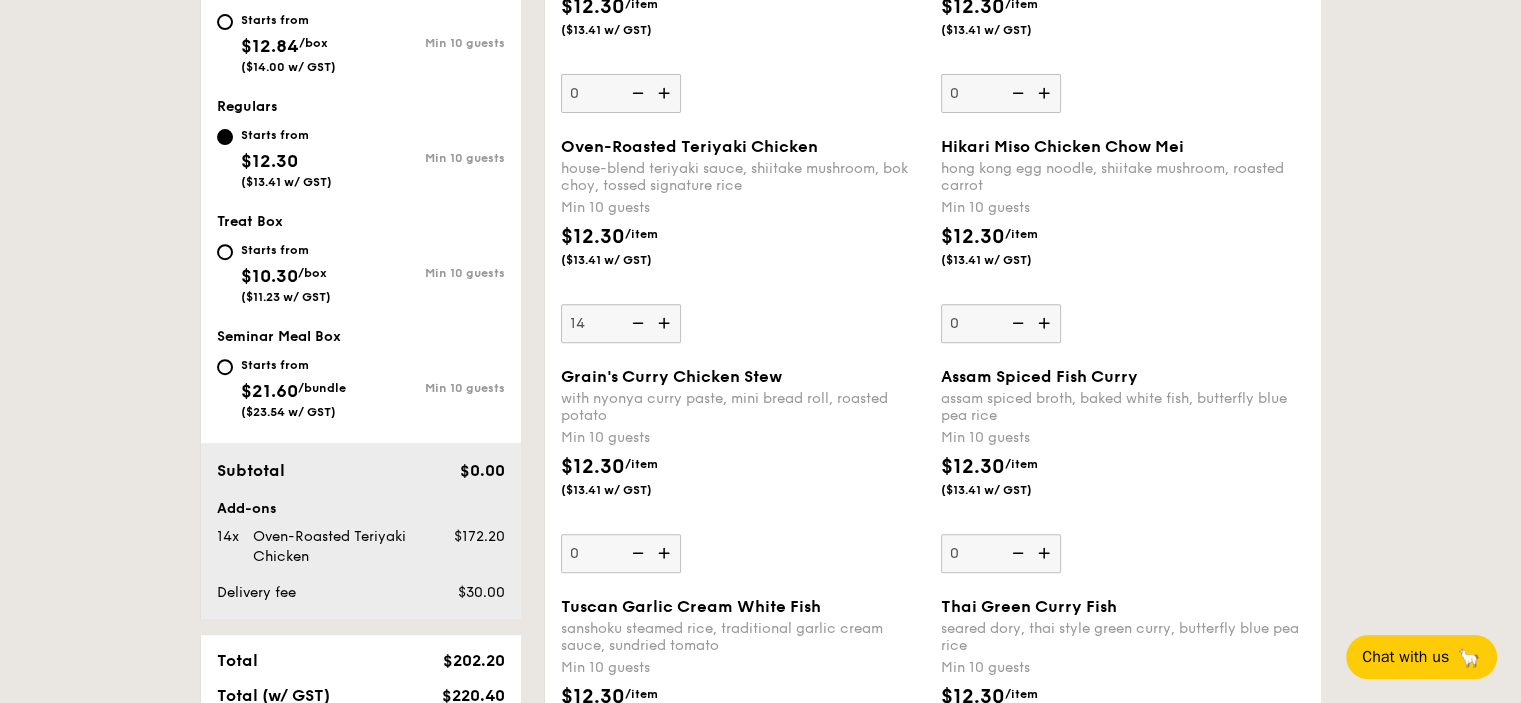click at bounding box center [666, 323] 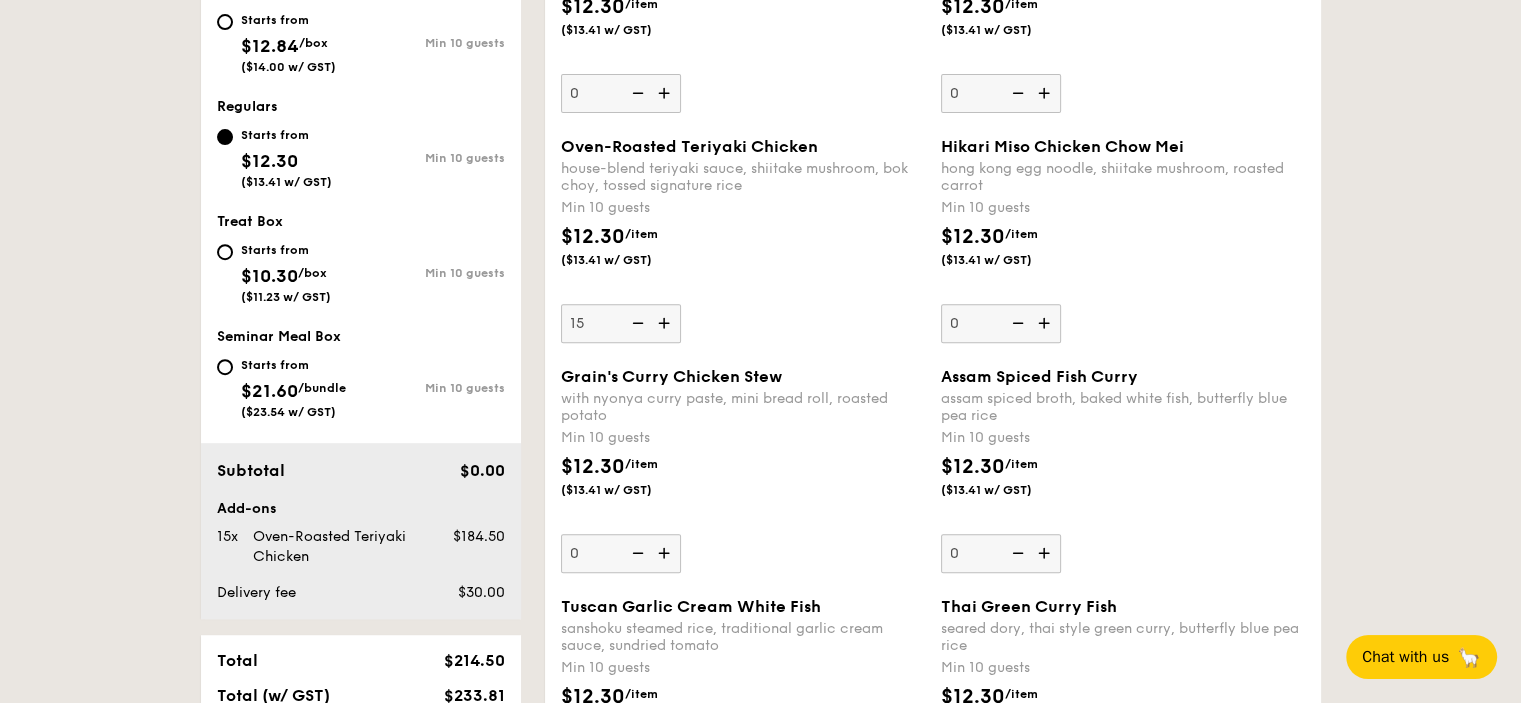 click on "1 - Select menu
2 - Select items
3 - Check out
Order 1
[DATE]
Pick up from [NUMBER] [STREET] #[NUMBER]-[NUMBER]
Deliver to my address
[TIME]
Meals on Demand
Starts from
$12.84
/box
($14.00 w/ GST)
Min 10 guests
Regulars
Starts from
$12.30
($13.41 w/ GST)
Min 10 guests
Treat Box
Starts from
$10.30
/box
($11.23 w/ GST)
Min 10 guests
Seminar Meal Box
Starts from
$21.60
/bundle
($23.54 w/ GST)
Min 10 guests
Subtotal
$0.00
[TIME] ,  ." at bounding box center (760, 2319) 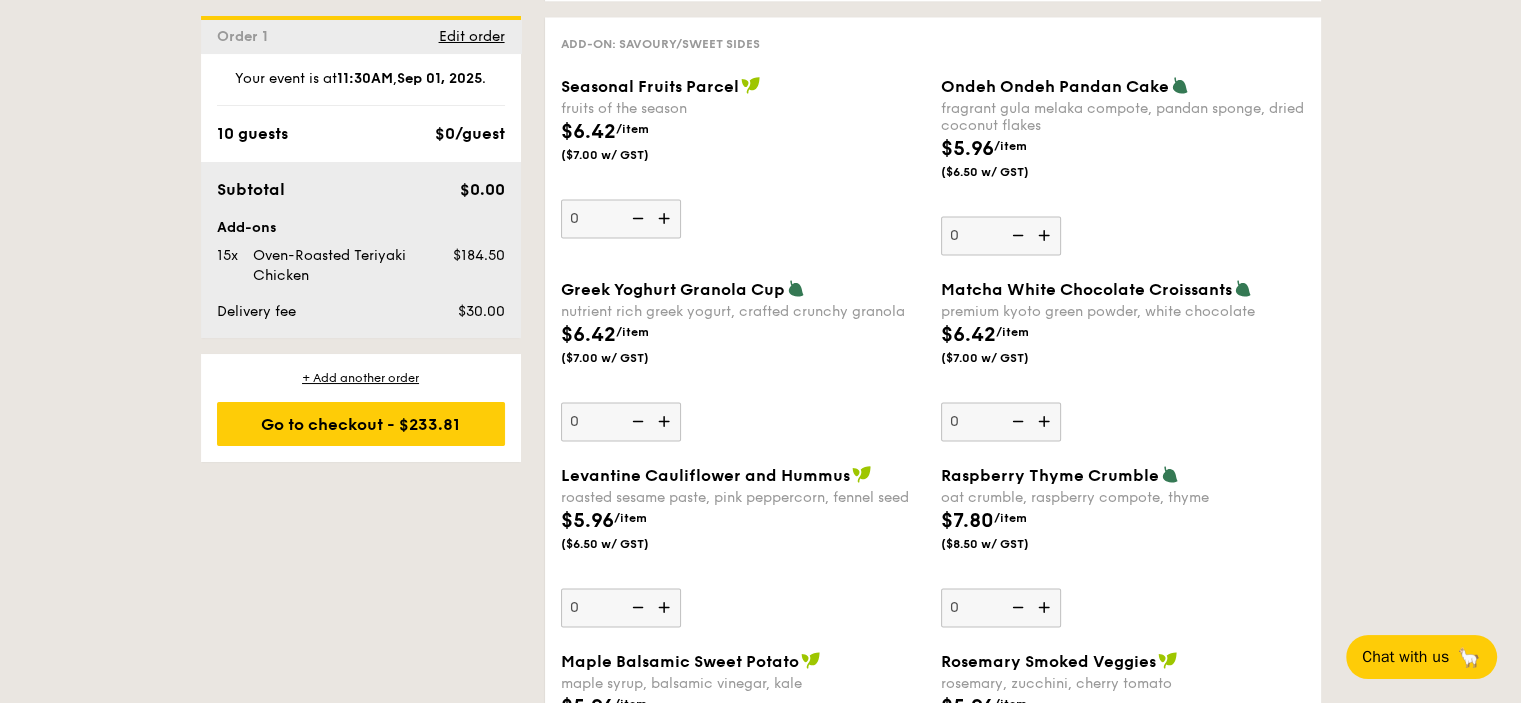 scroll, scrollTop: 3000, scrollLeft: 0, axis: vertical 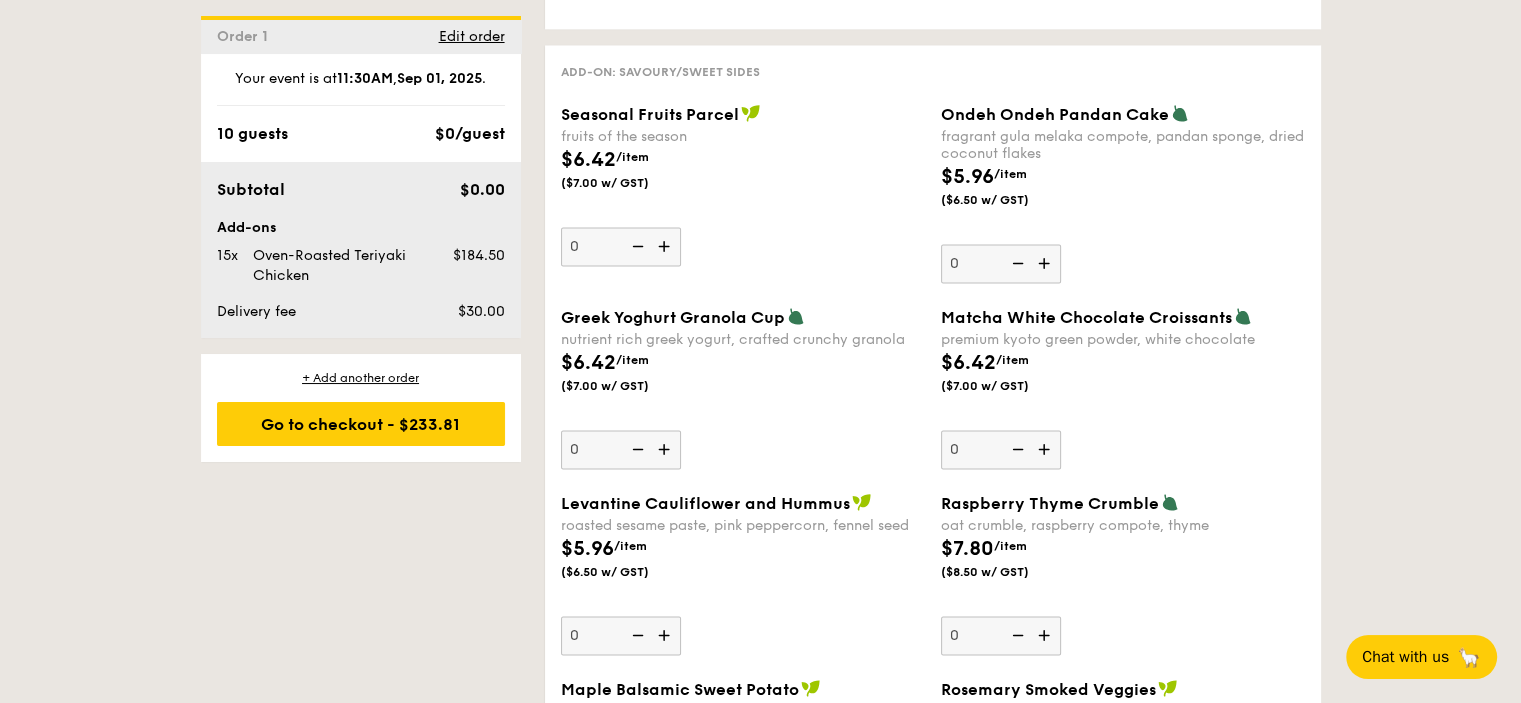 click at bounding box center [1046, 263] 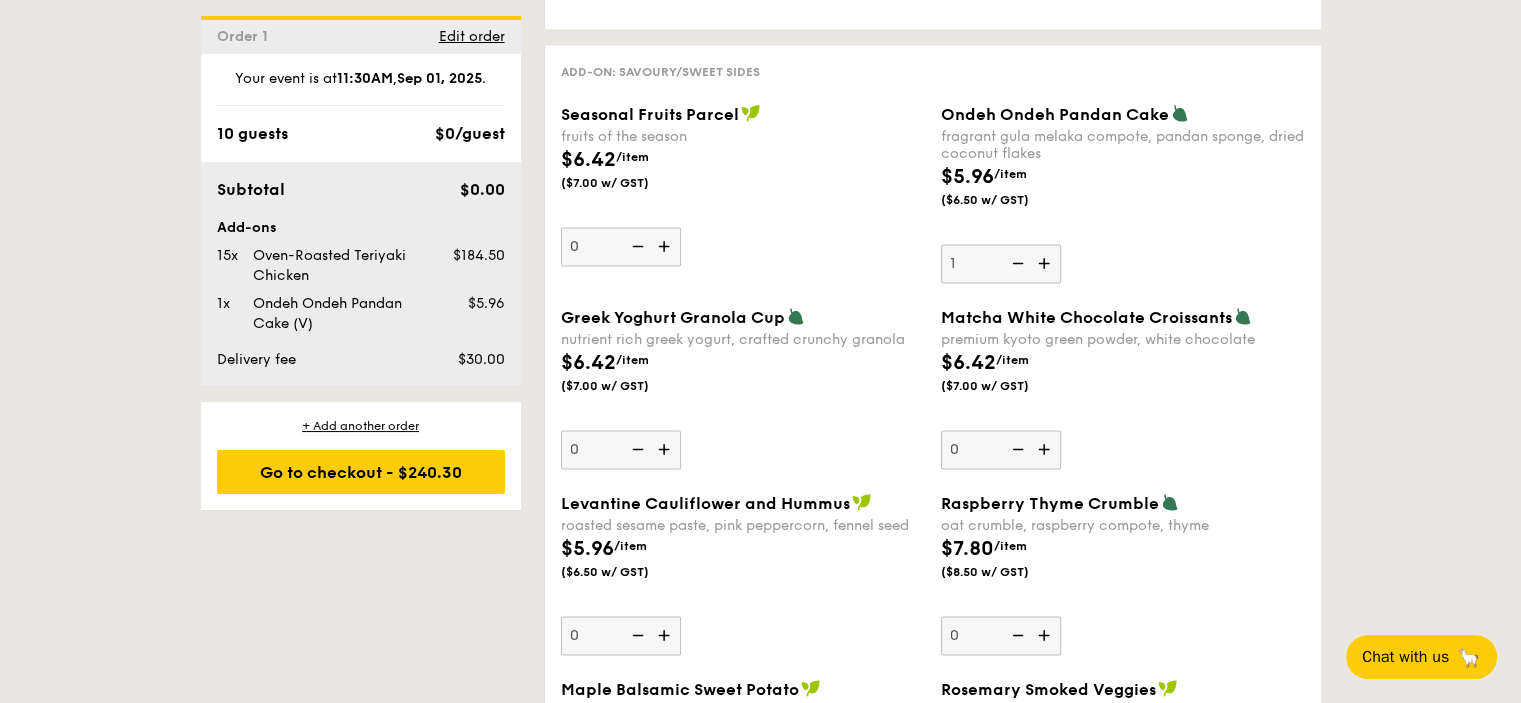 click at bounding box center [1046, 263] 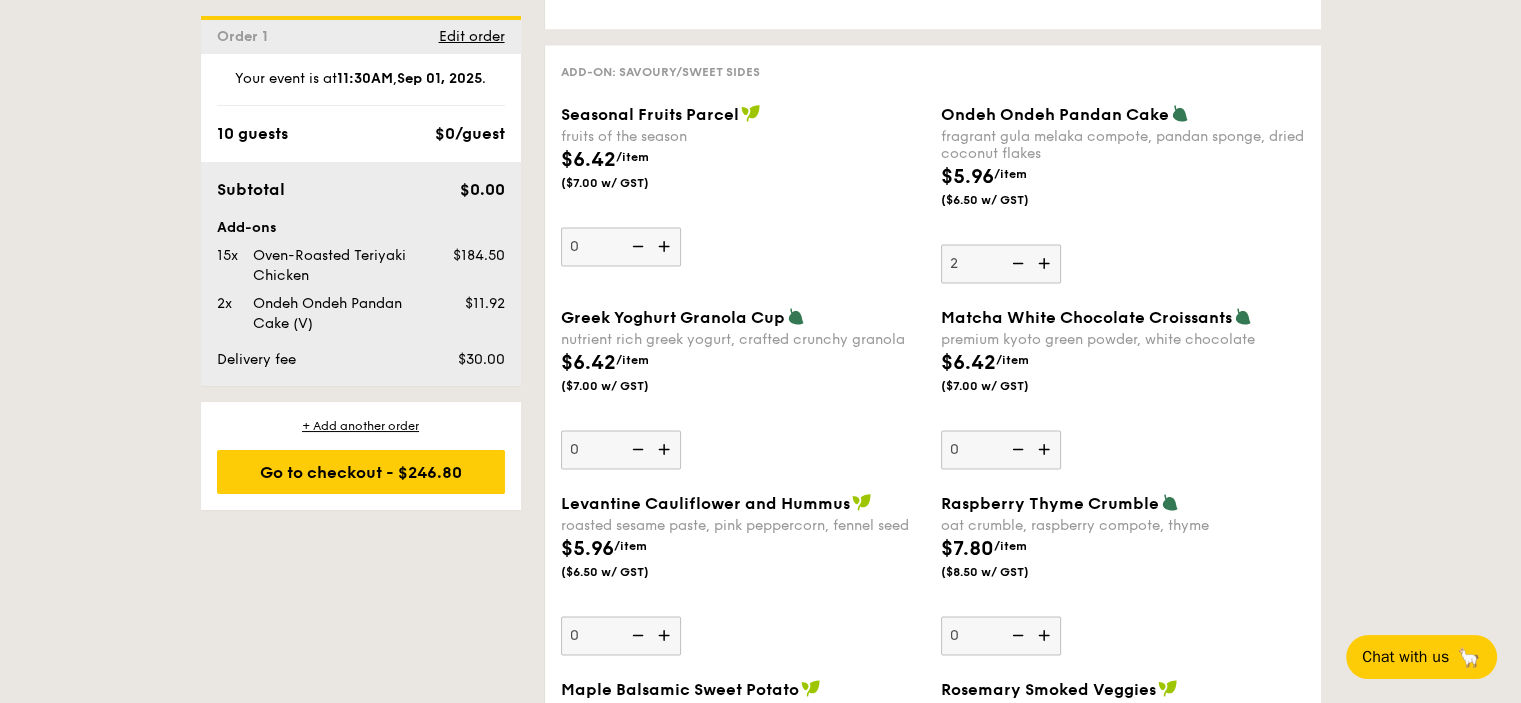 click at bounding box center [1016, 263] 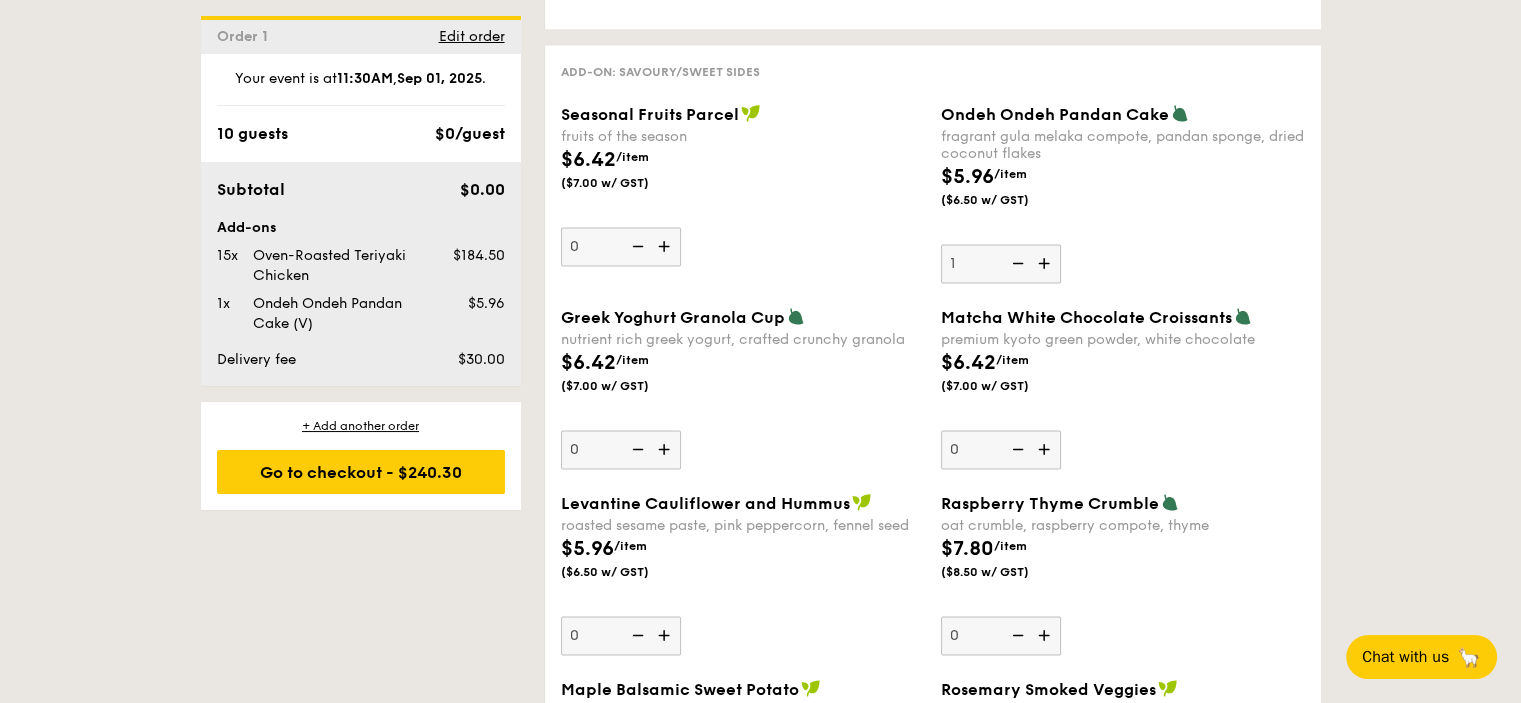 click at bounding box center [1016, 263] 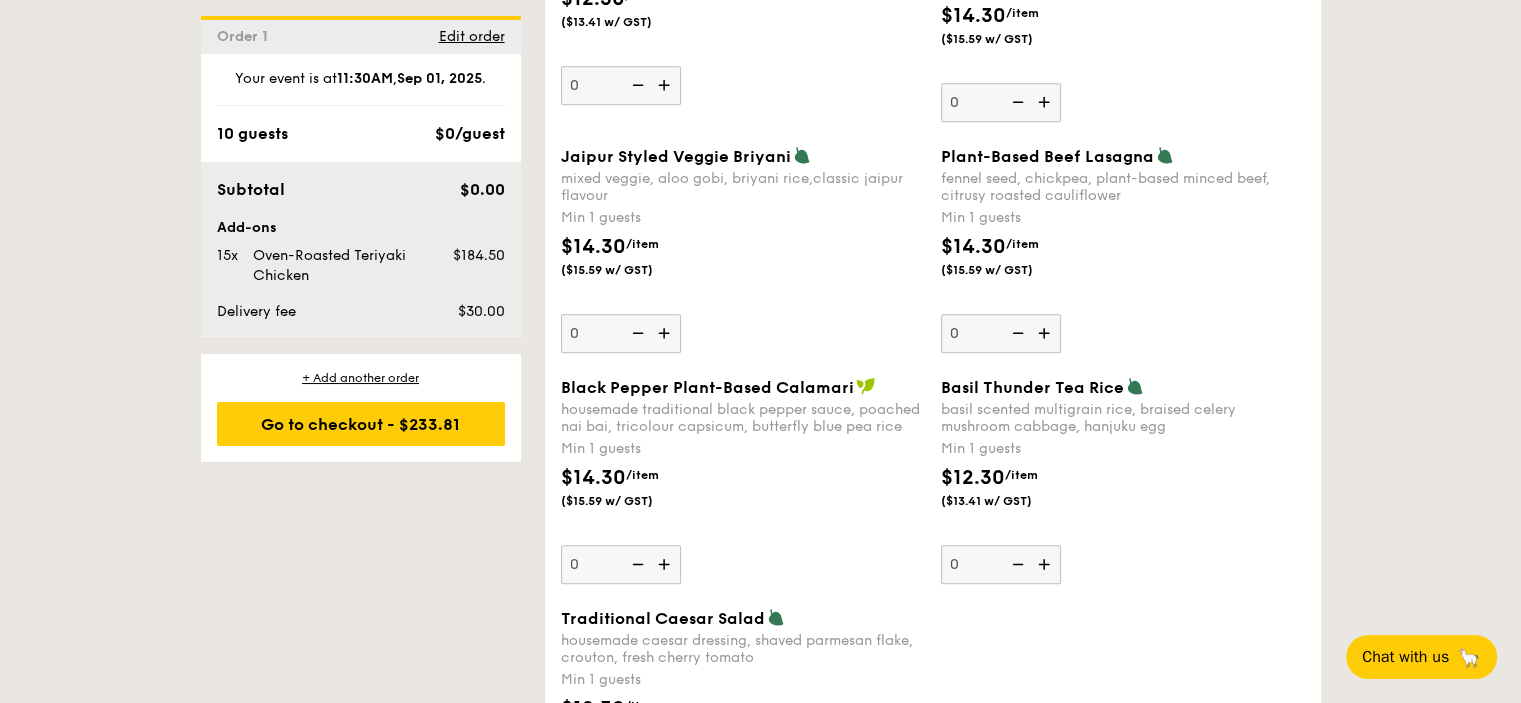 scroll, scrollTop: 2134, scrollLeft: 0, axis: vertical 